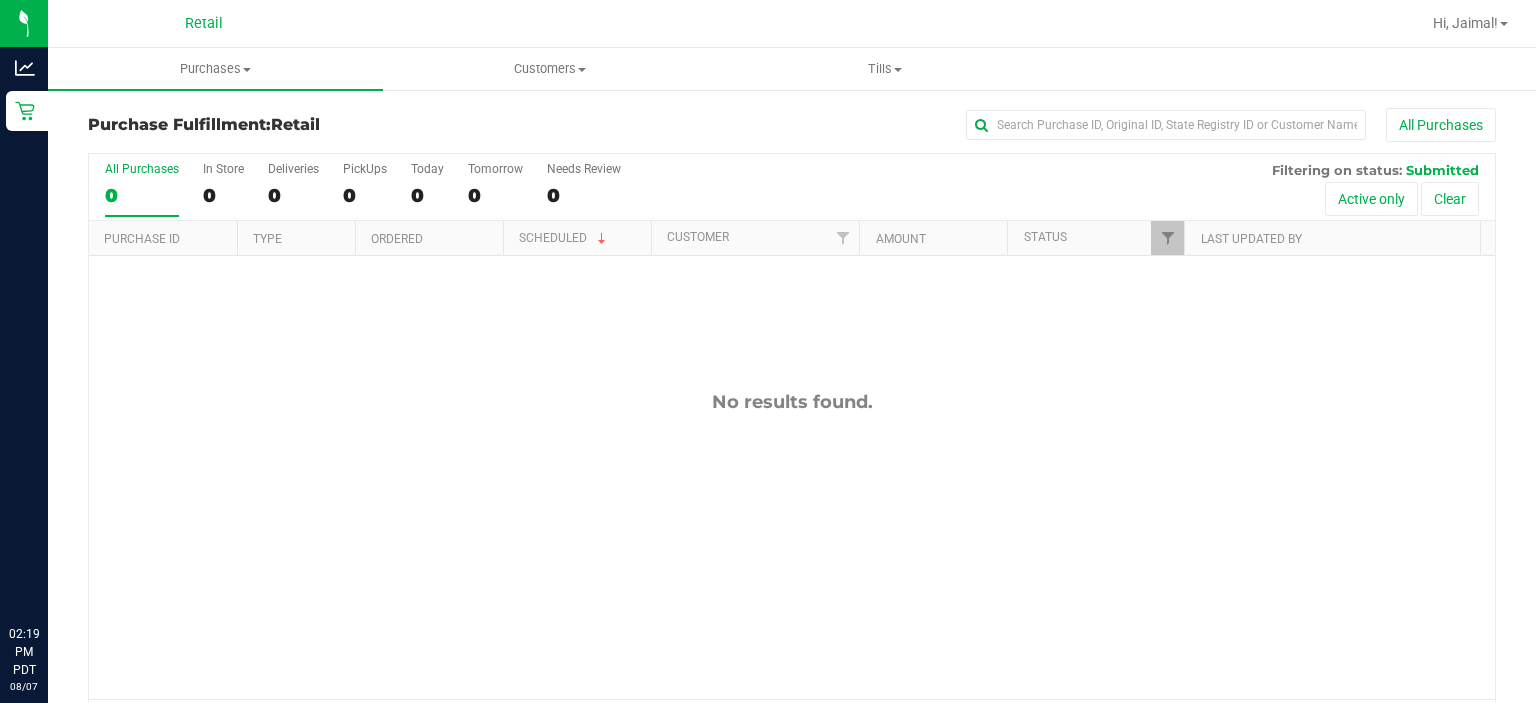 scroll, scrollTop: 0, scrollLeft: 0, axis: both 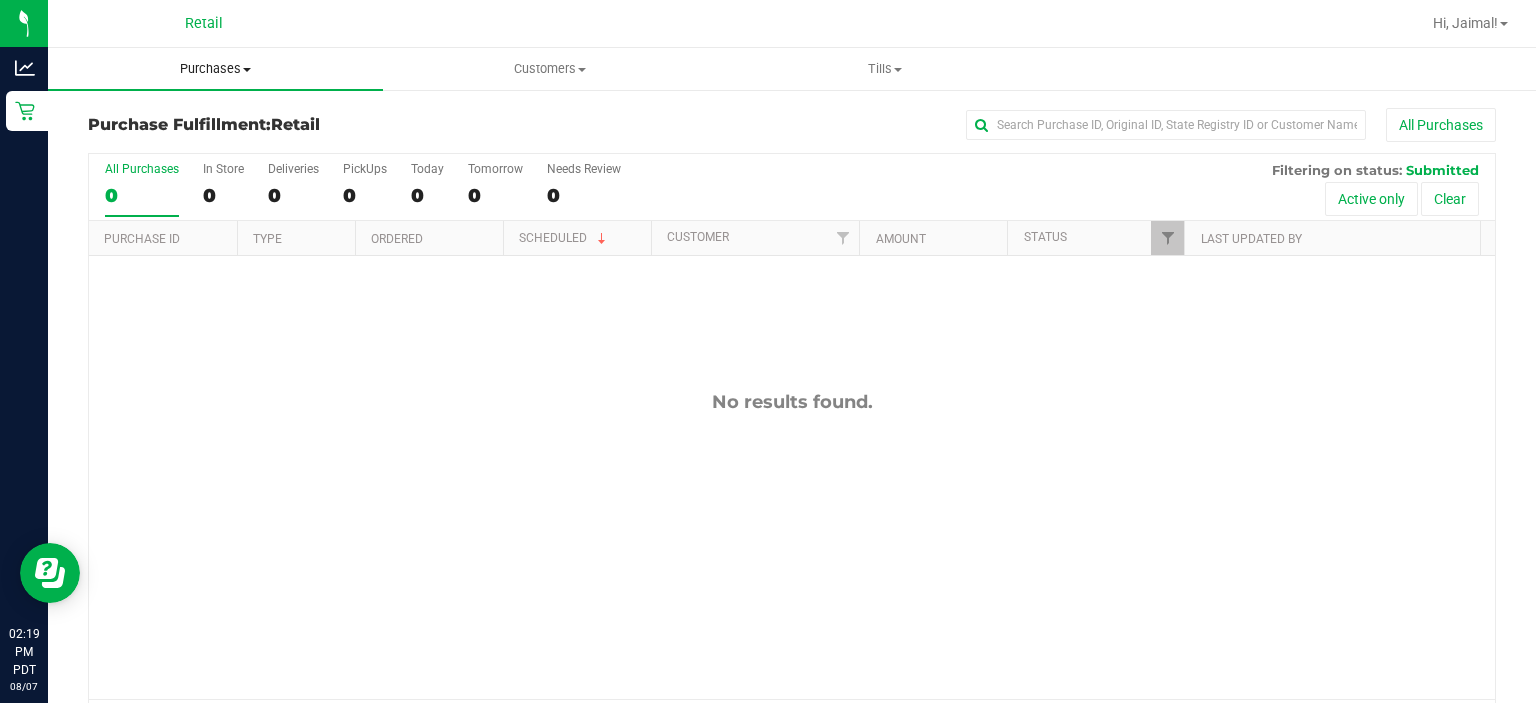 click on "Purchases" at bounding box center (215, 69) 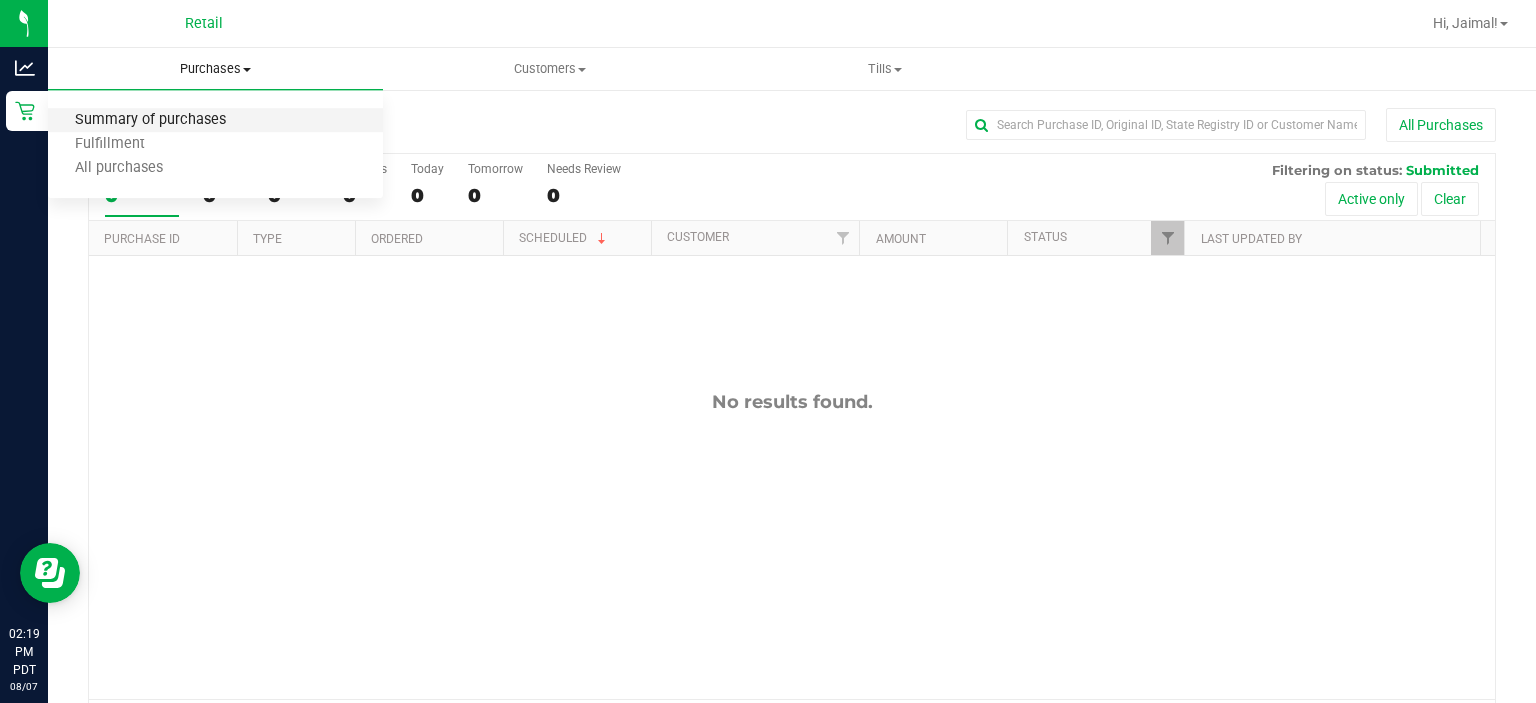 click on "Summary of purchases" at bounding box center (150, 120) 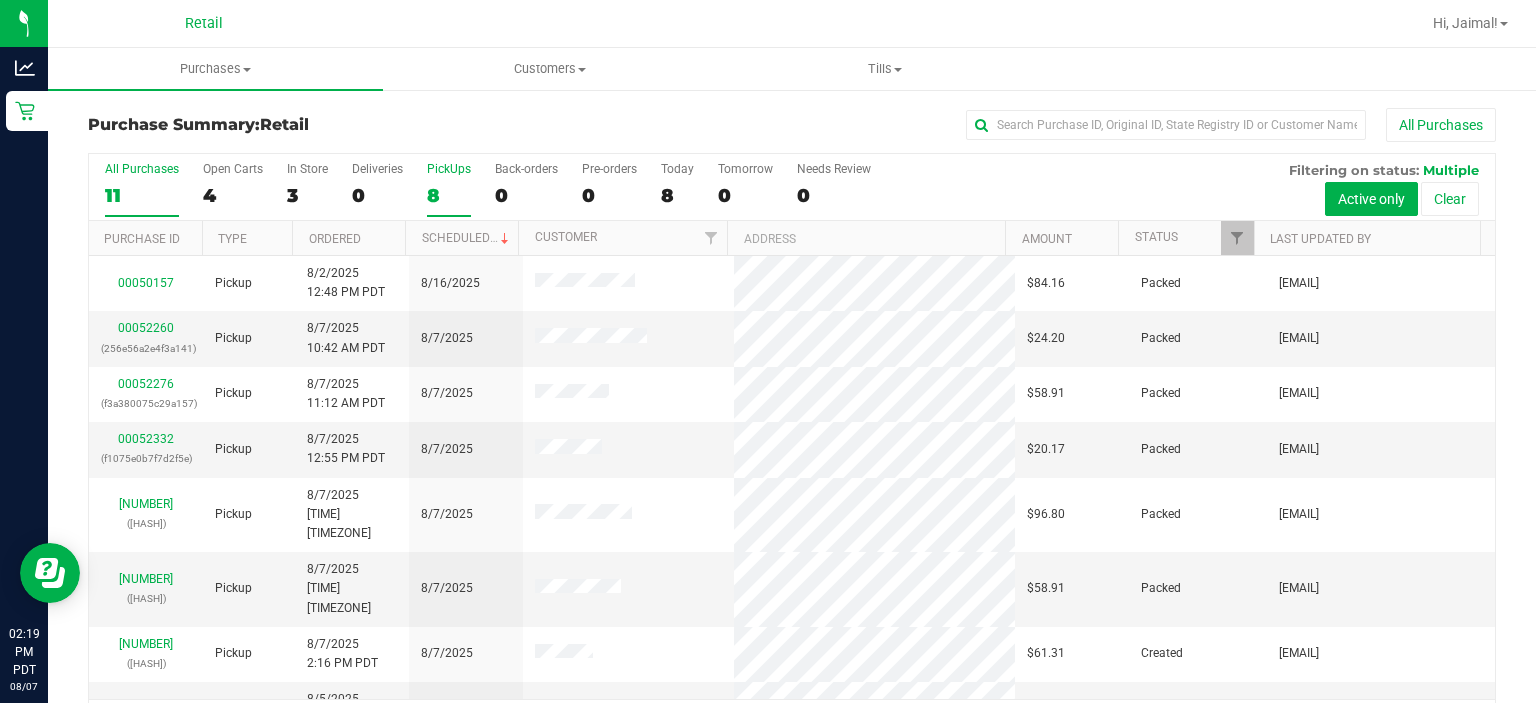 click on "PickUps" at bounding box center [449, 169] 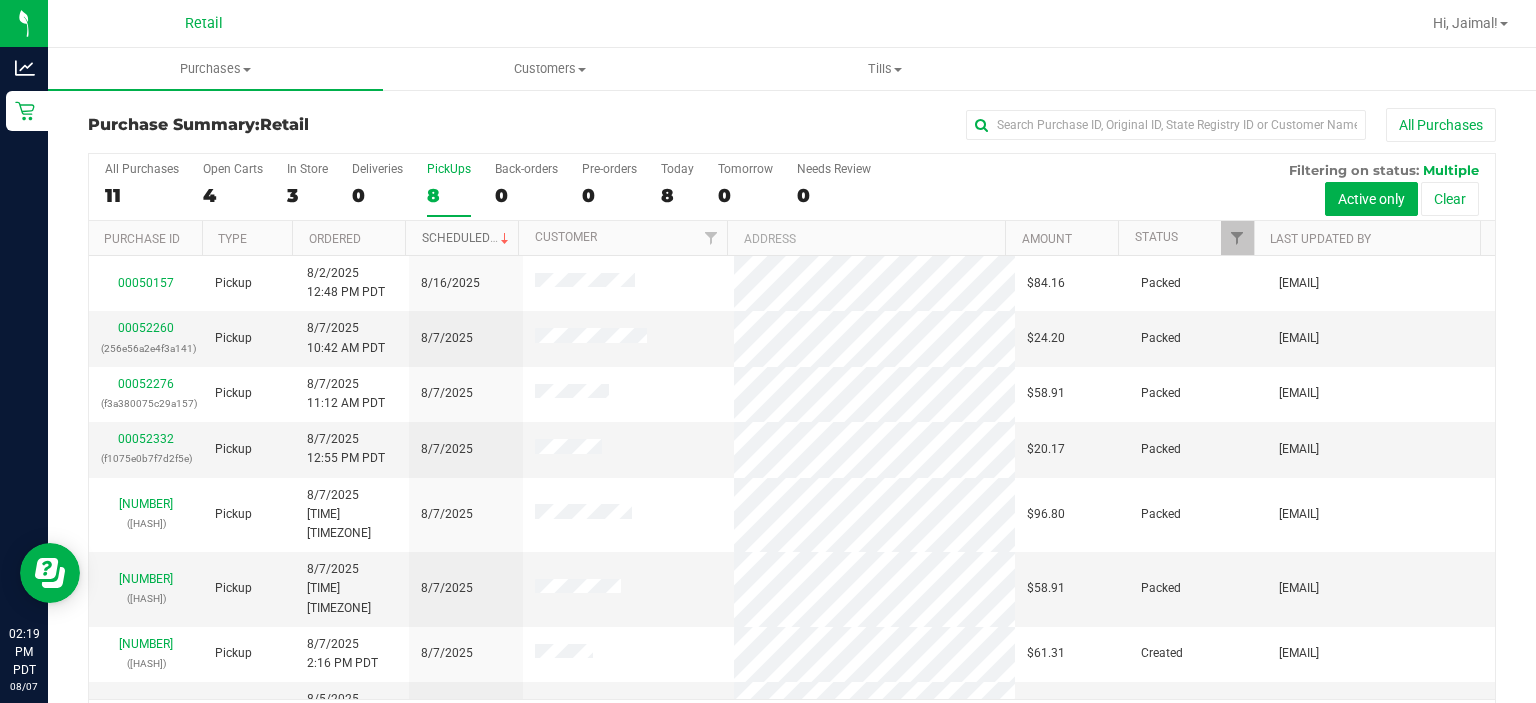 click on "Scheduled" at bounding box center (467, 238) 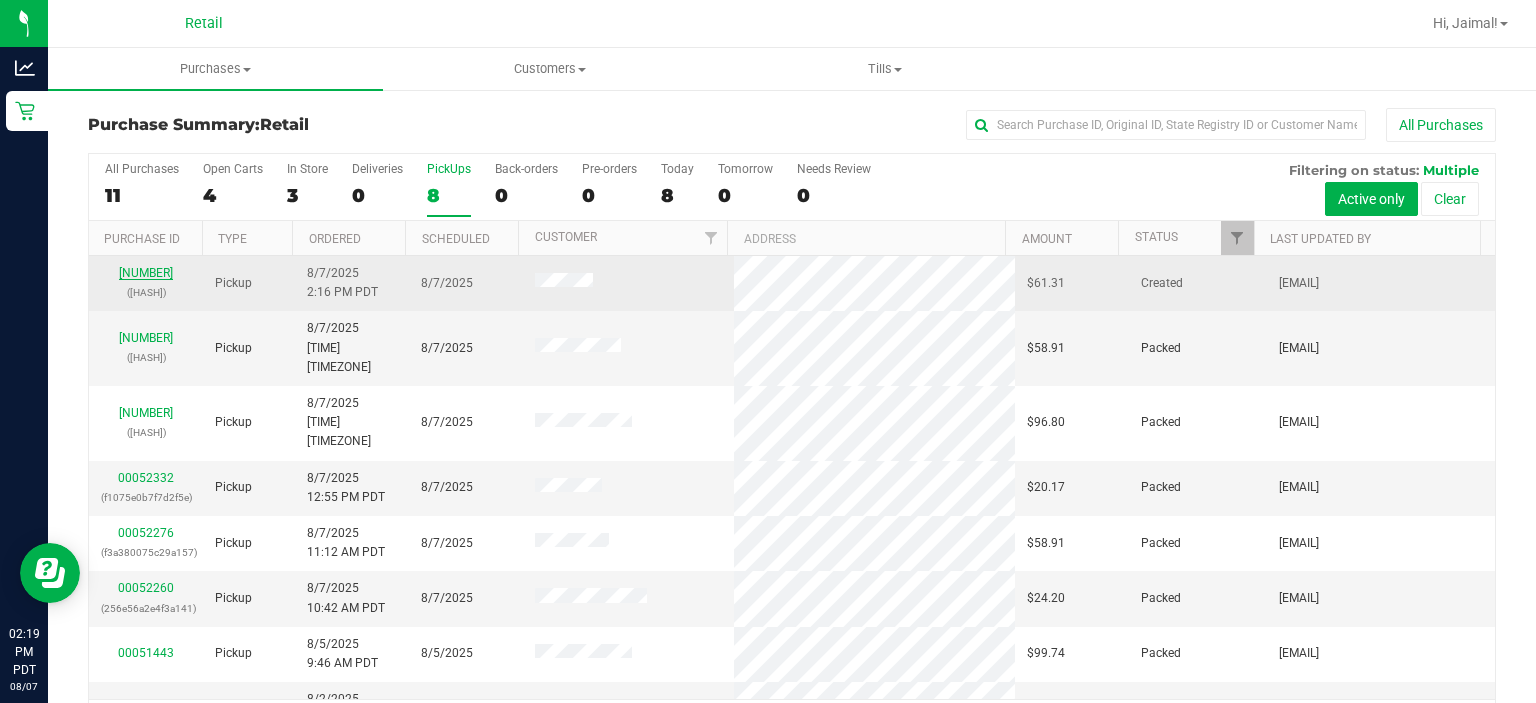click on "[NUMBER]" at bounding box center (146, 273) 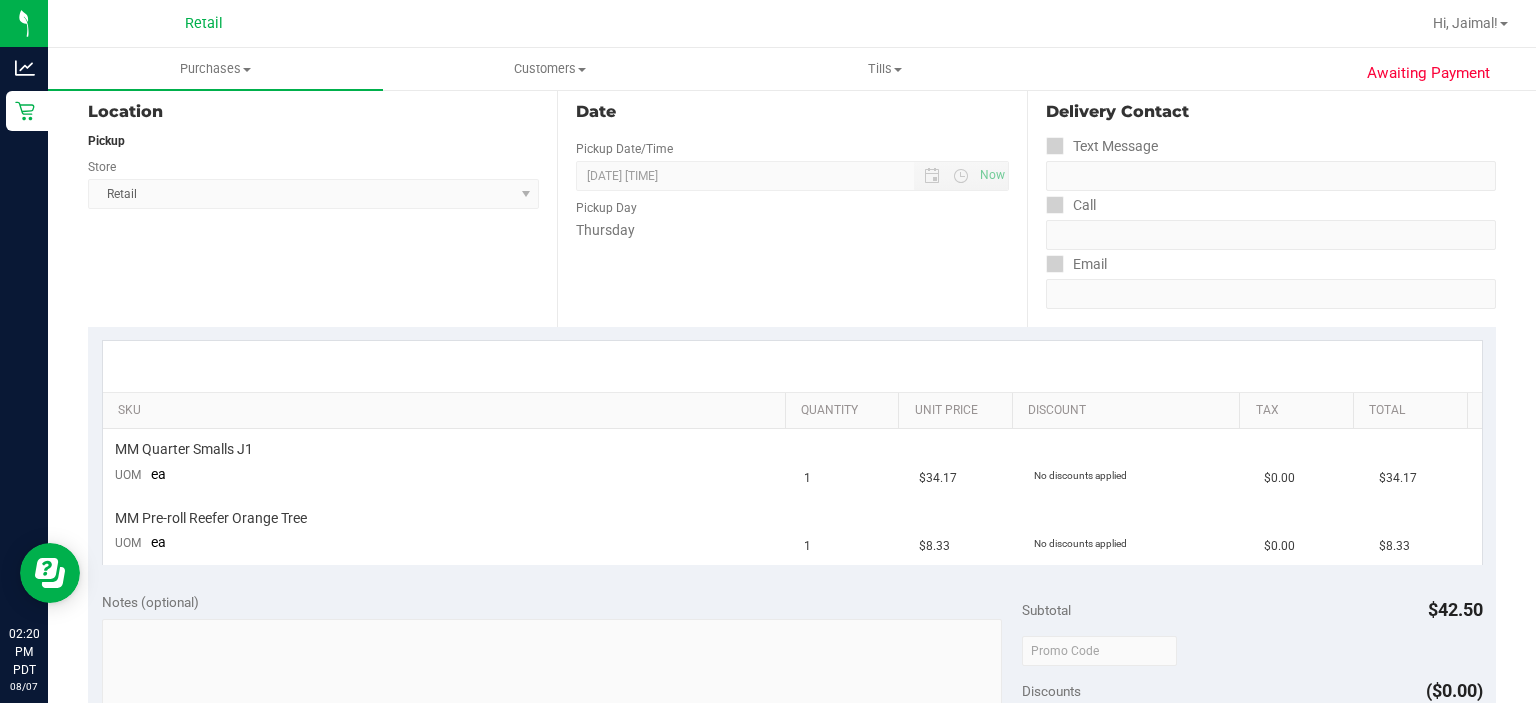 scroll, scrollTop: 0, scrollLeft: 0, axis: both 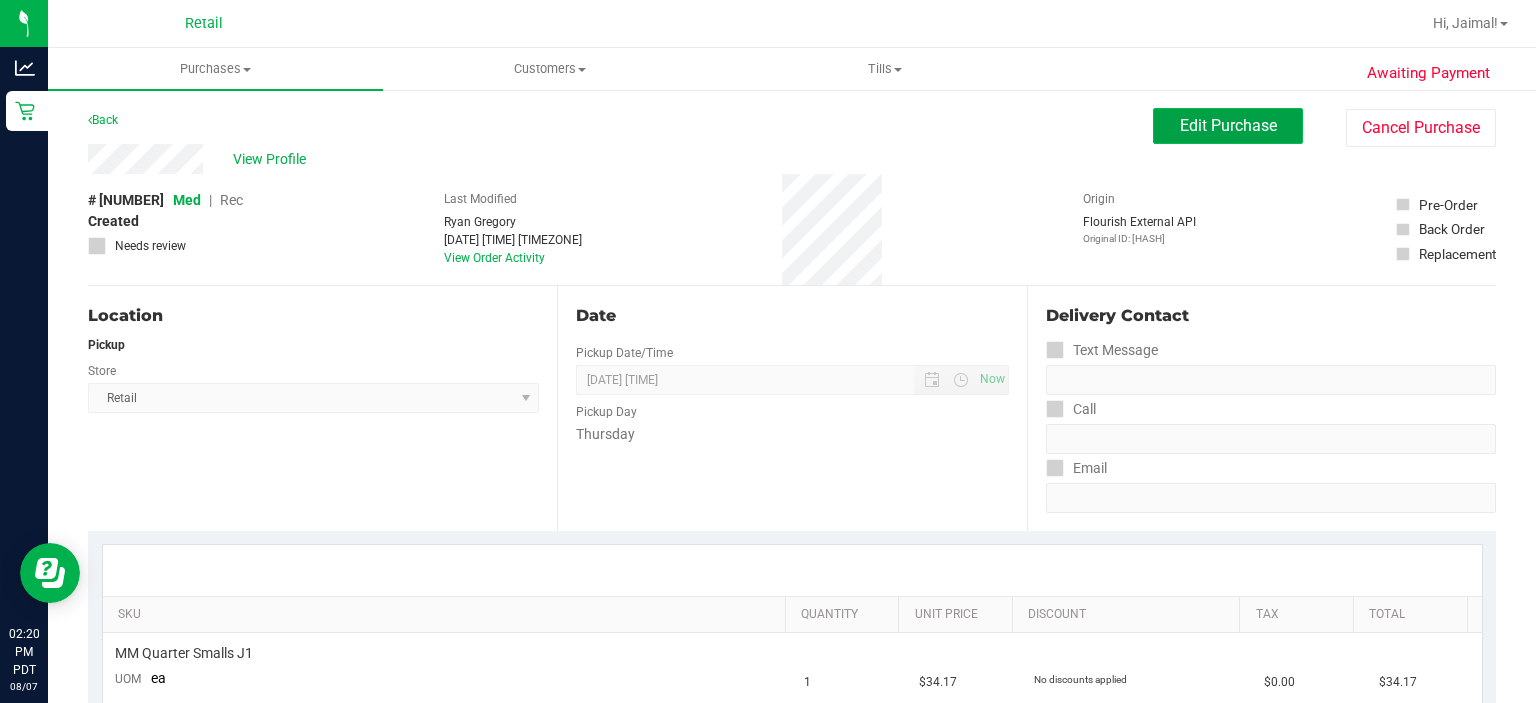 click on "Edit Purchase" at bounding box center (1228, 125) 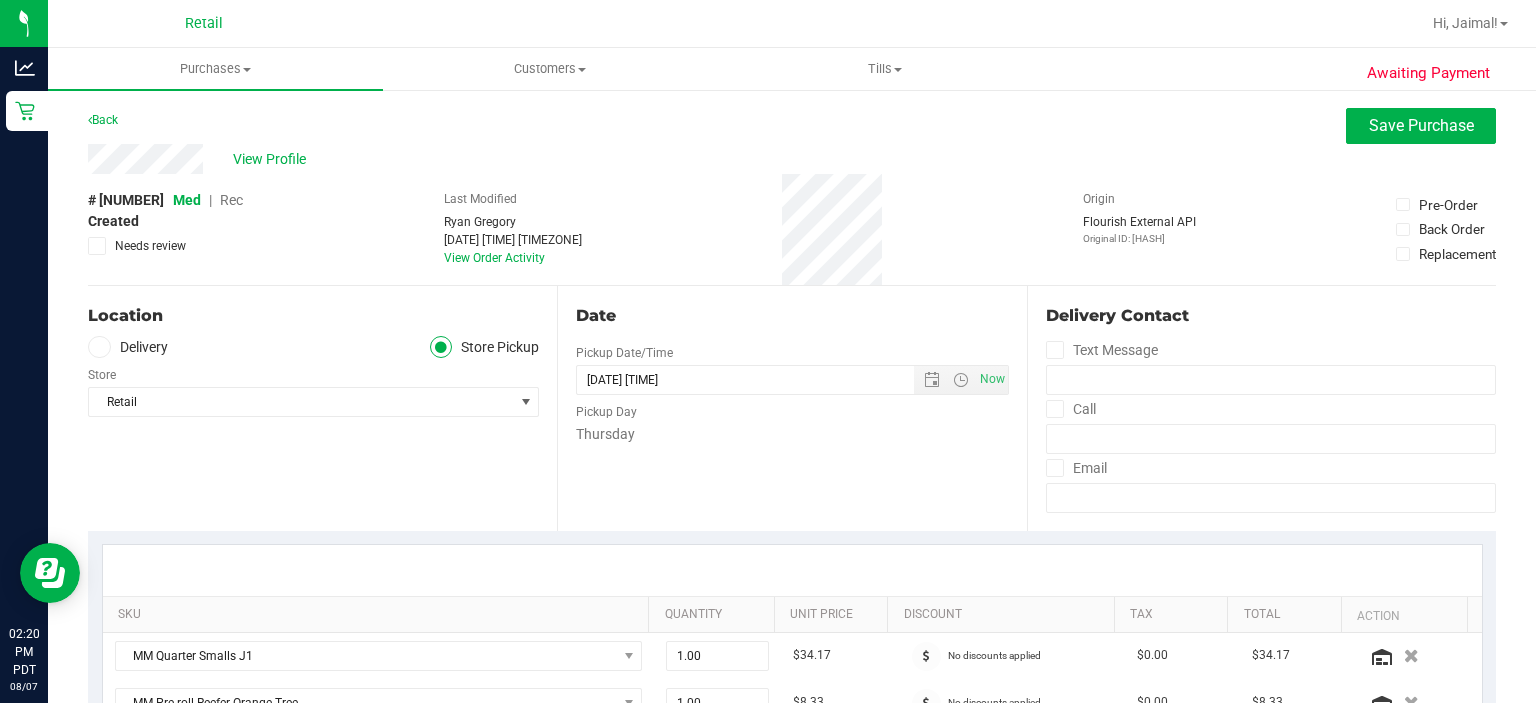 click on "Rec" at bounding box center (231, 200) 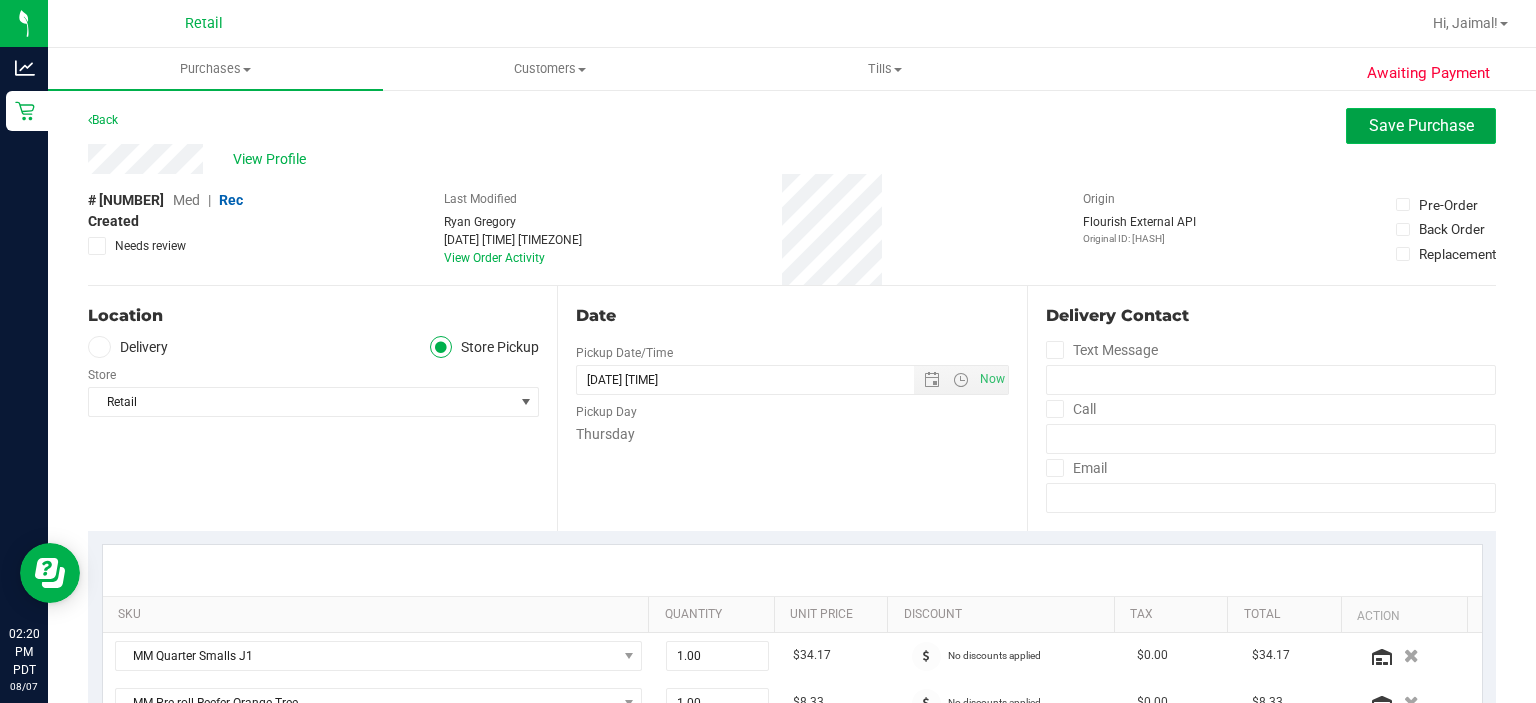 click on "Save Purchase" at bounding box center (1421, 125) 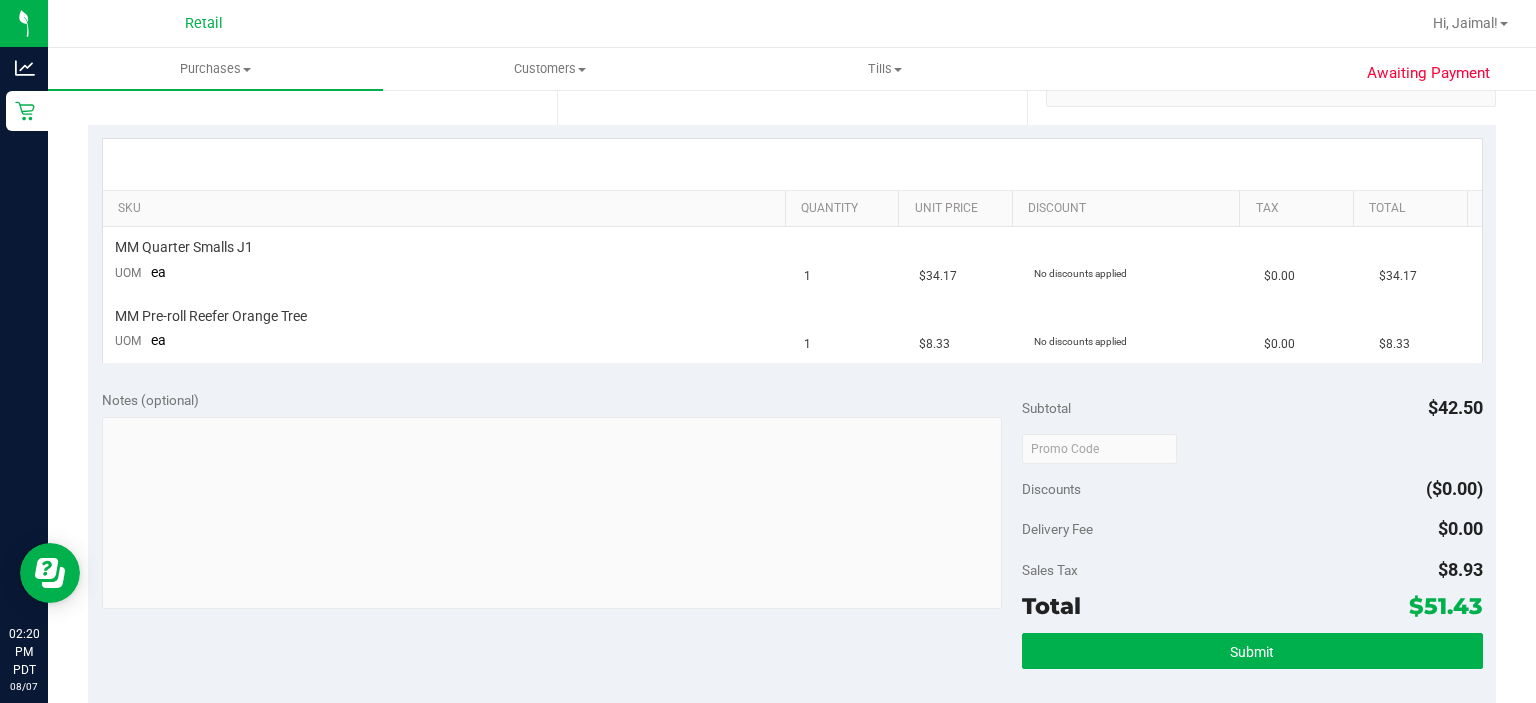 scroll, scrollTop: 407, scrollLeft: 0, axis: vertical 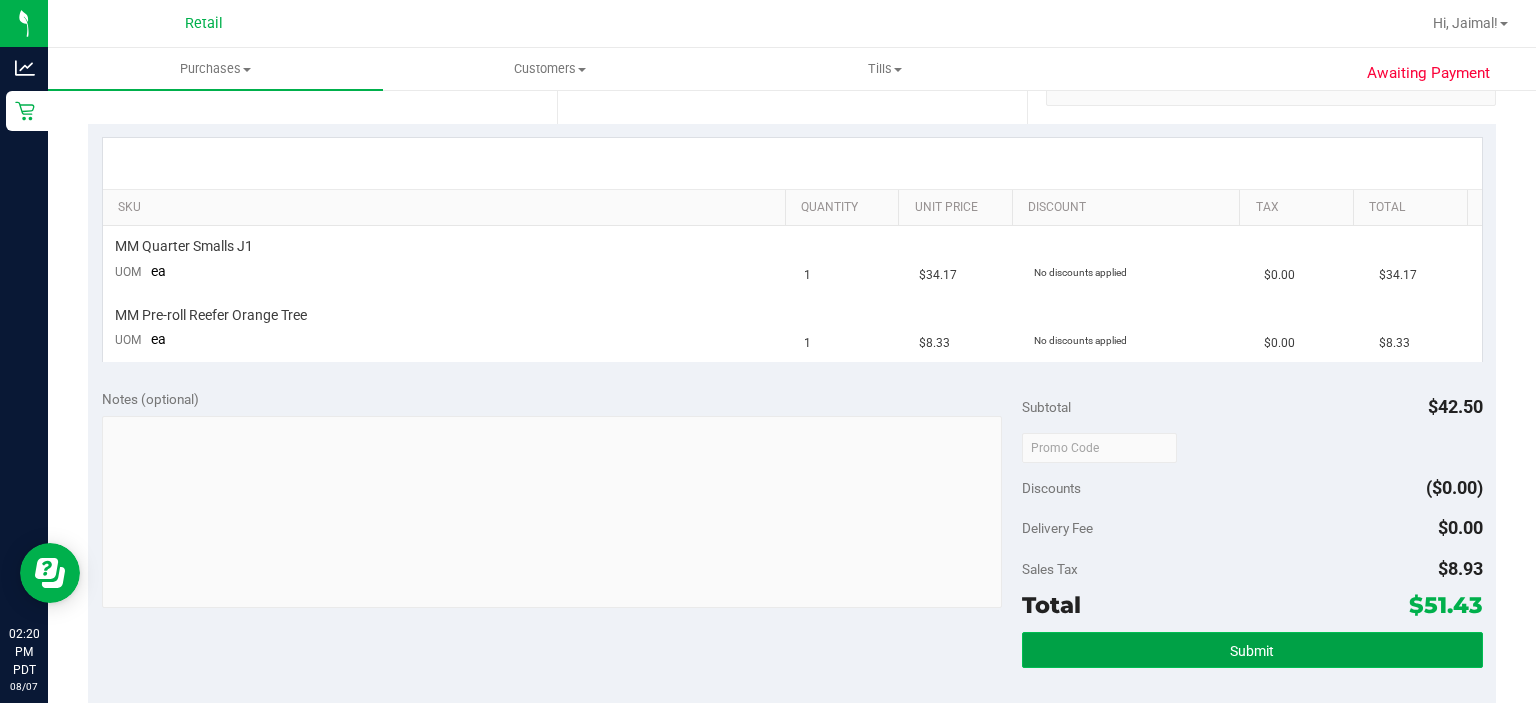 click on "Submit" at bounding box center (1252, 650) 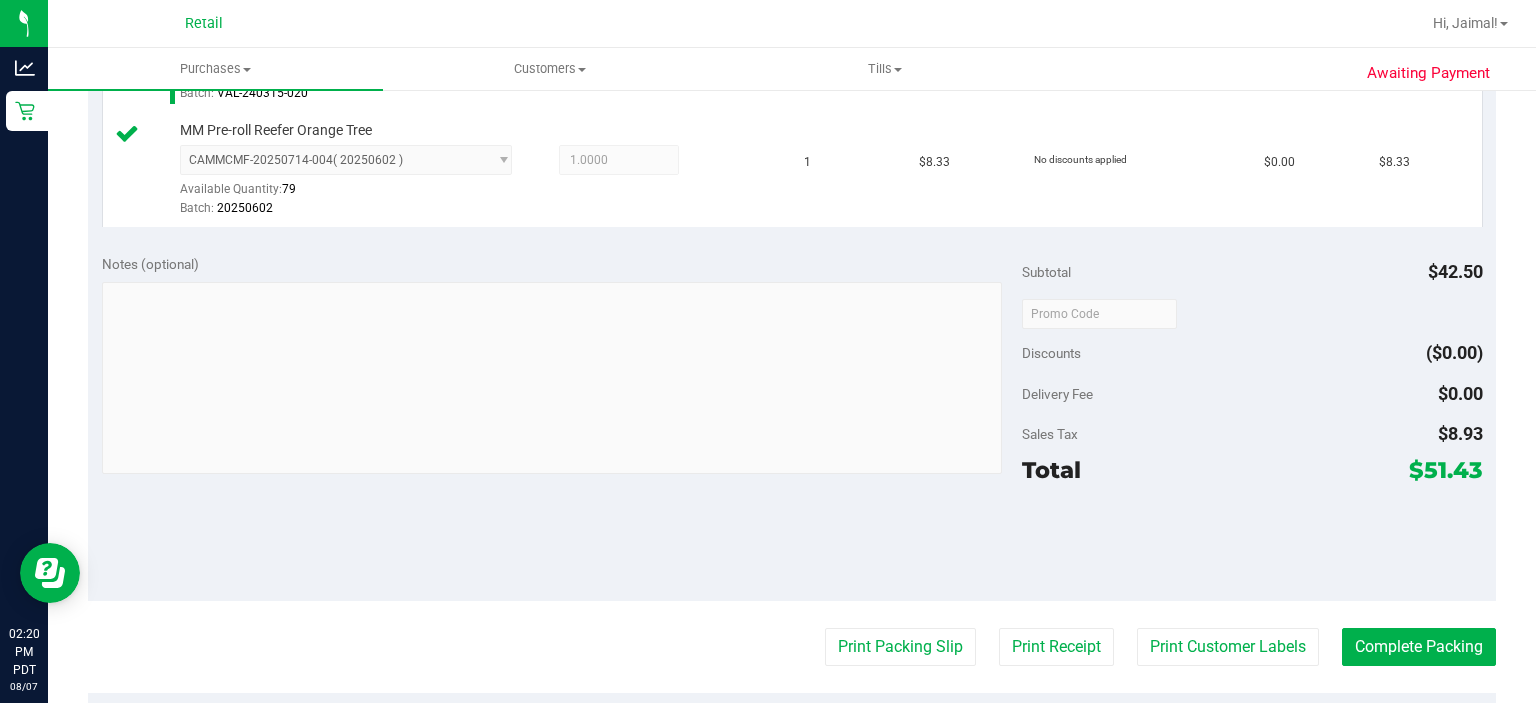 scroll, scrollTop: 752, scrollLeft: 0, axis: vertical 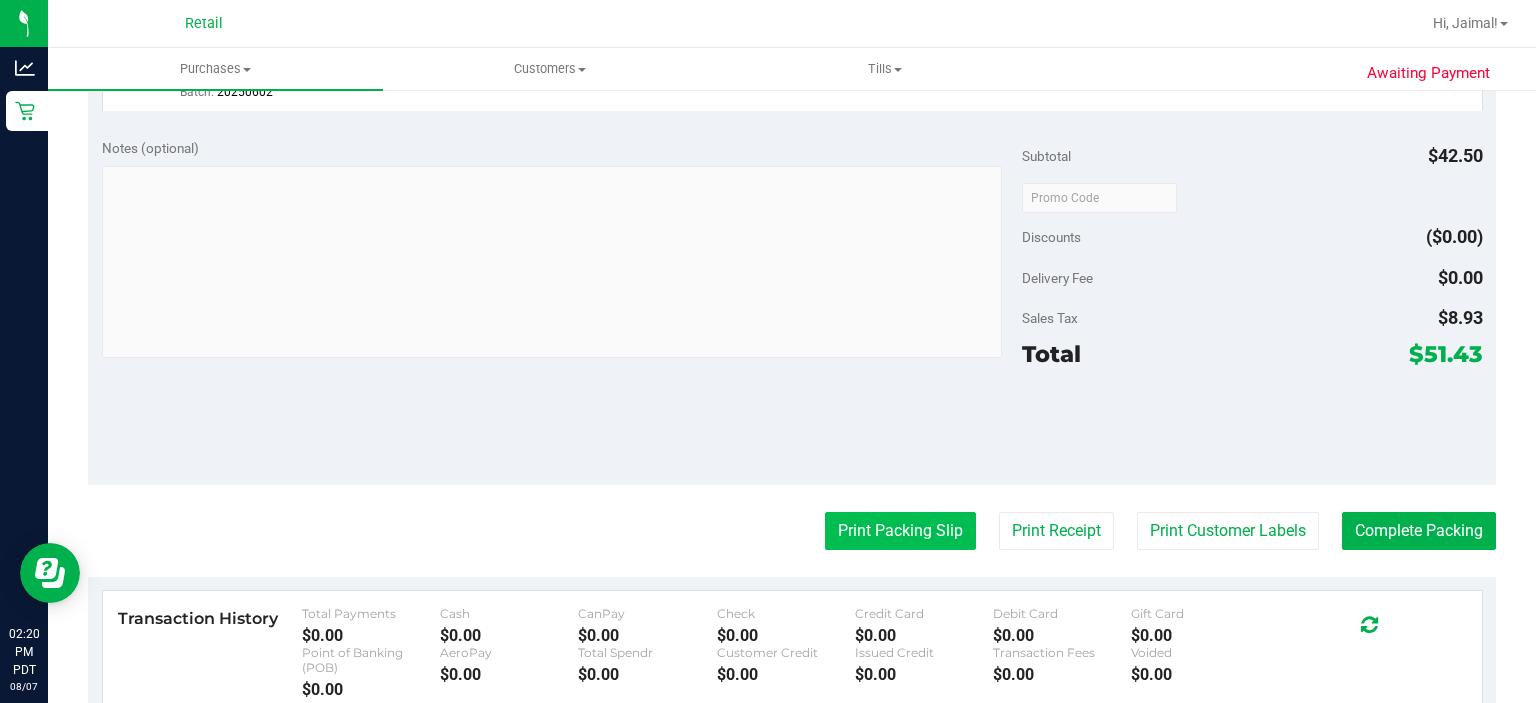 click on "Print Packing Slip" at bounding box center [900, 531] 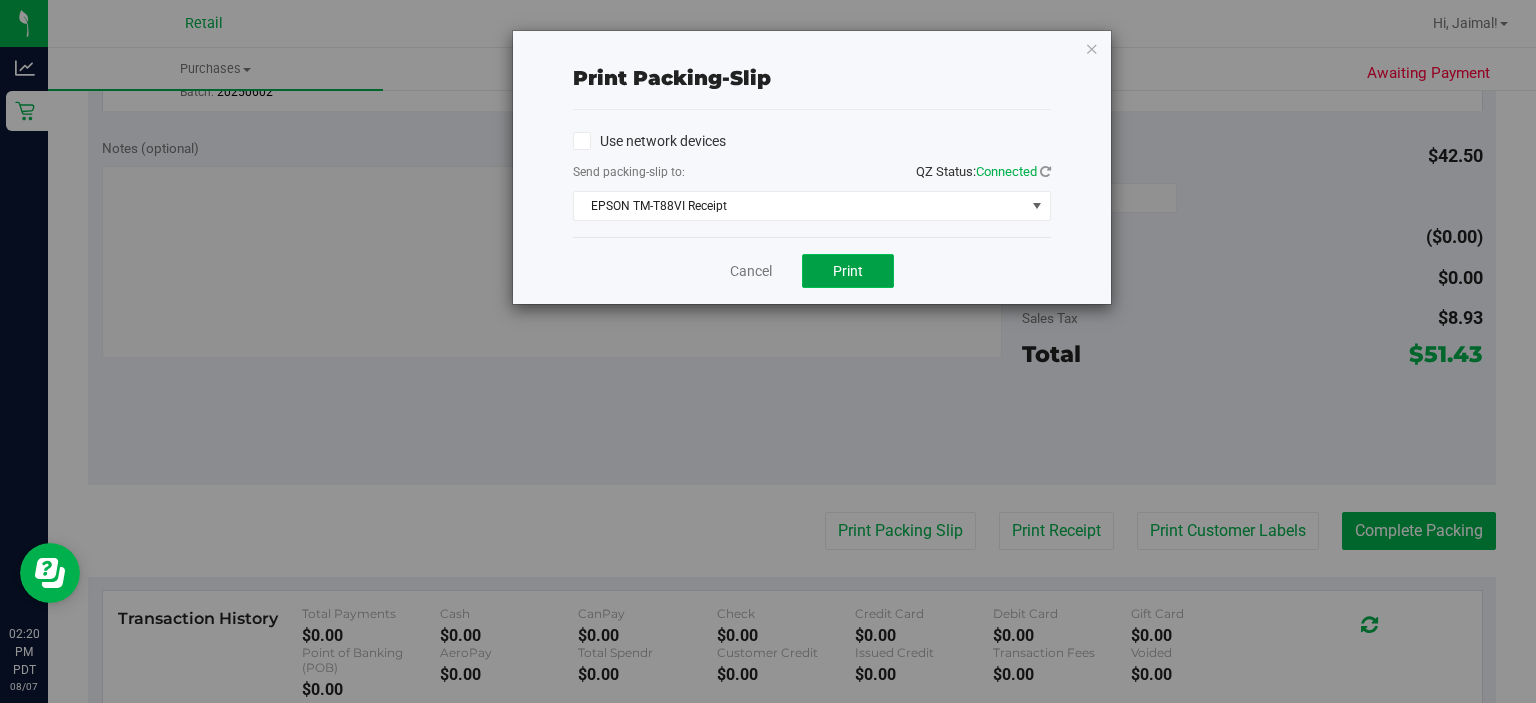 click on "Print" at bounding box center (848, 271) 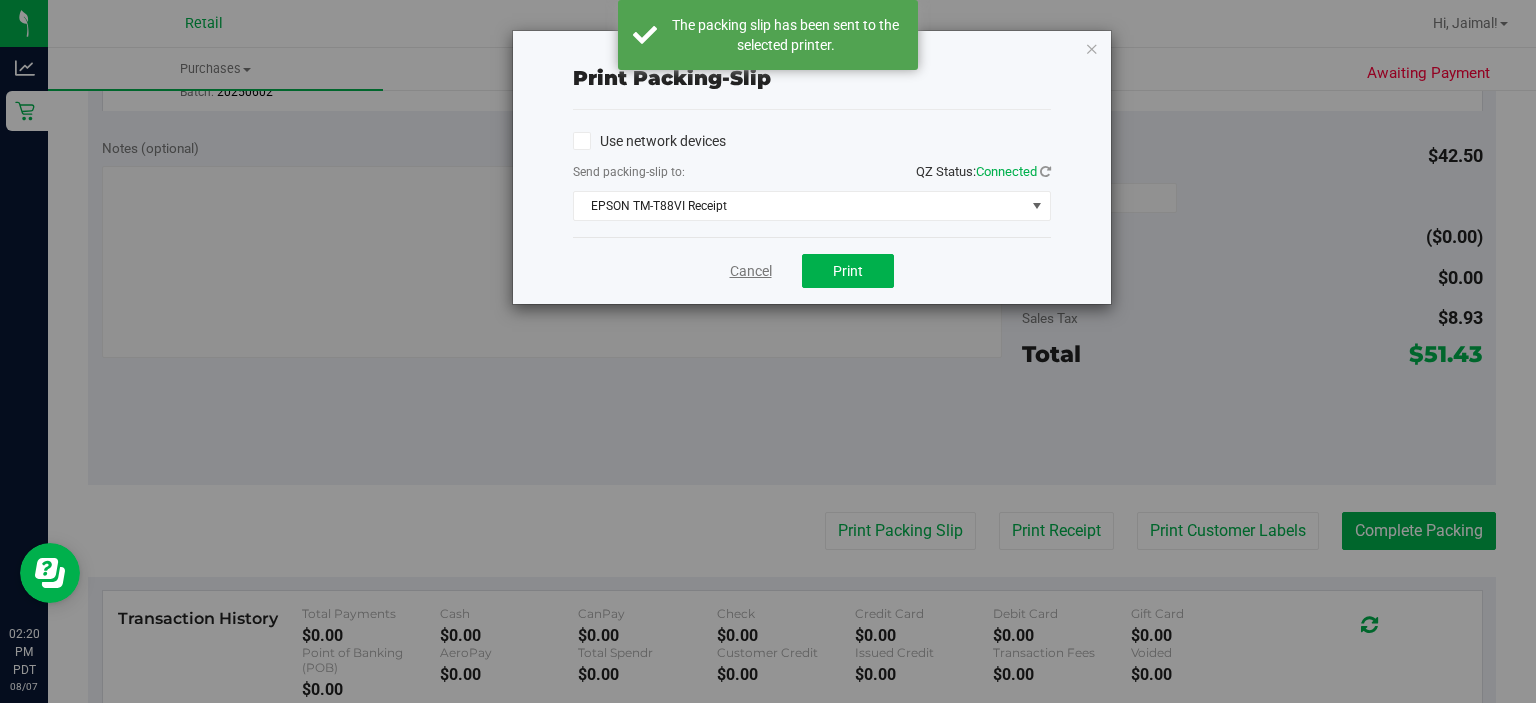 click on "Cancel" at bounding box center [751, 271] 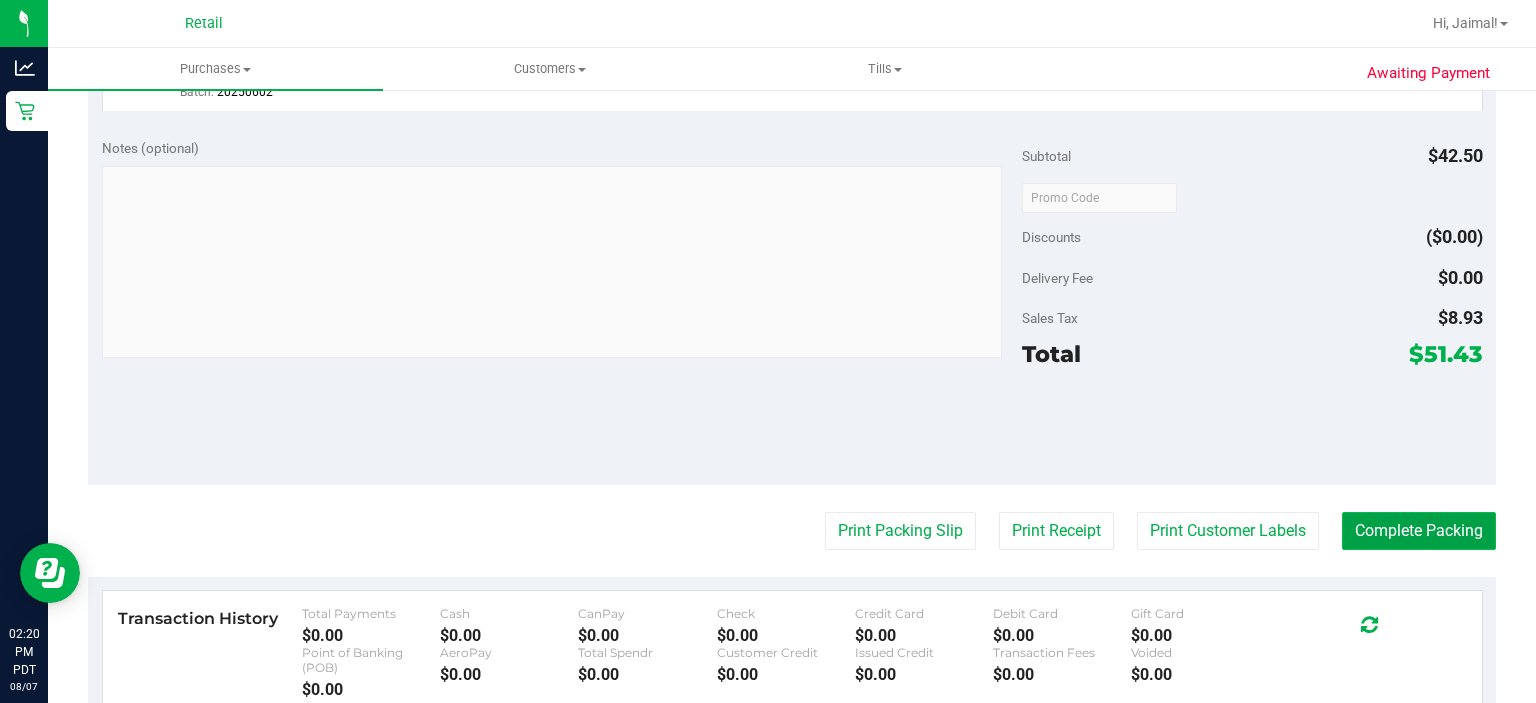 click on "Complete Packing" at bounding box center (1419, 531) 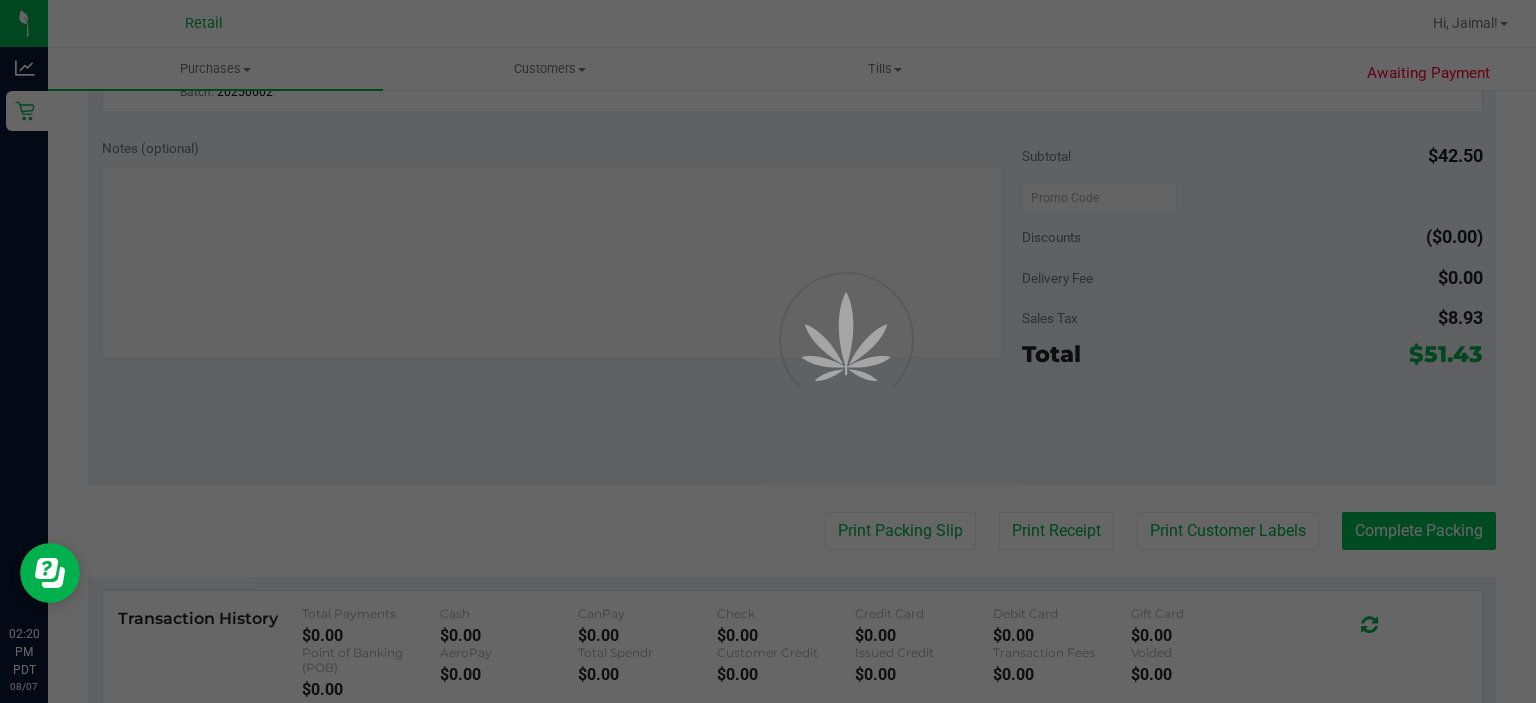 scroll, scrollTop: 0, scrollLeft: 0, axis: both 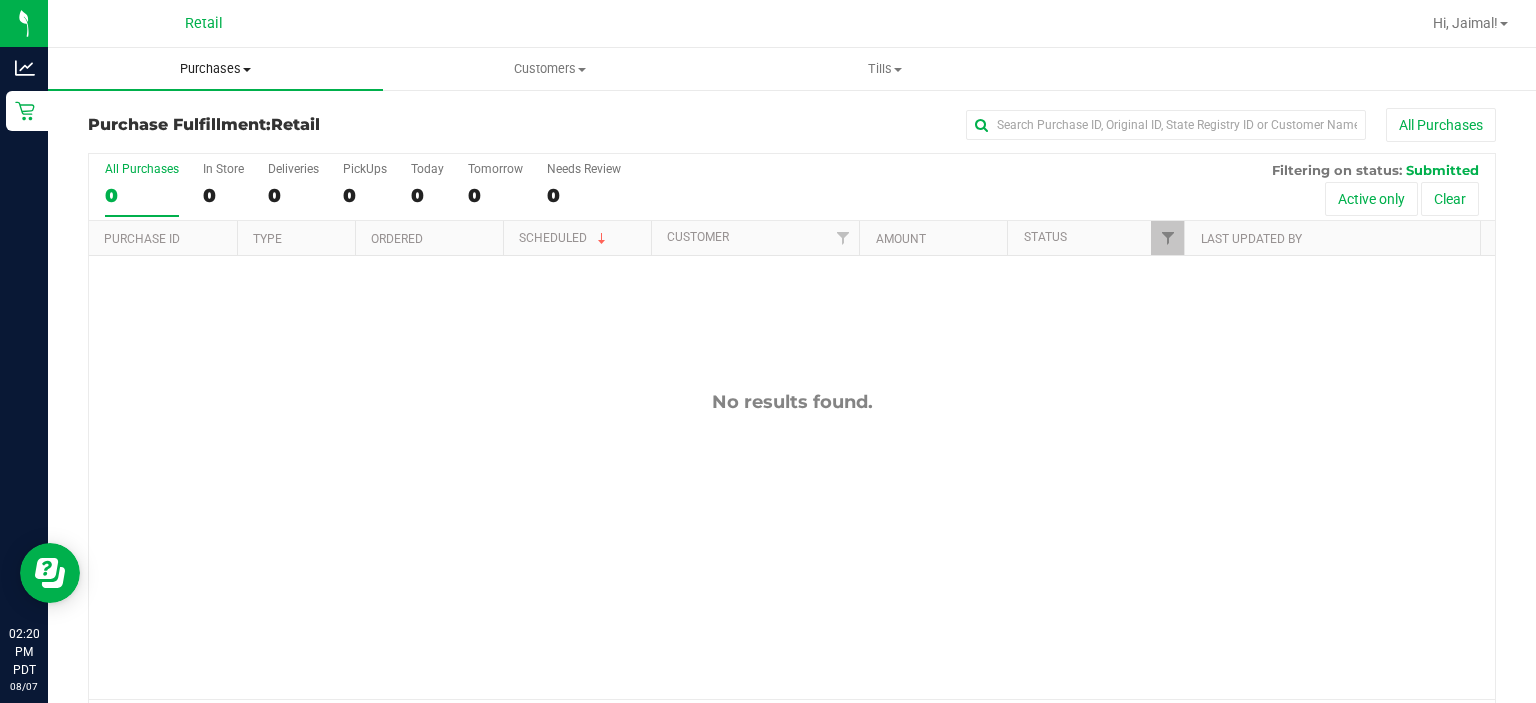 click on "Purchases" at bounding box center [215, 69] 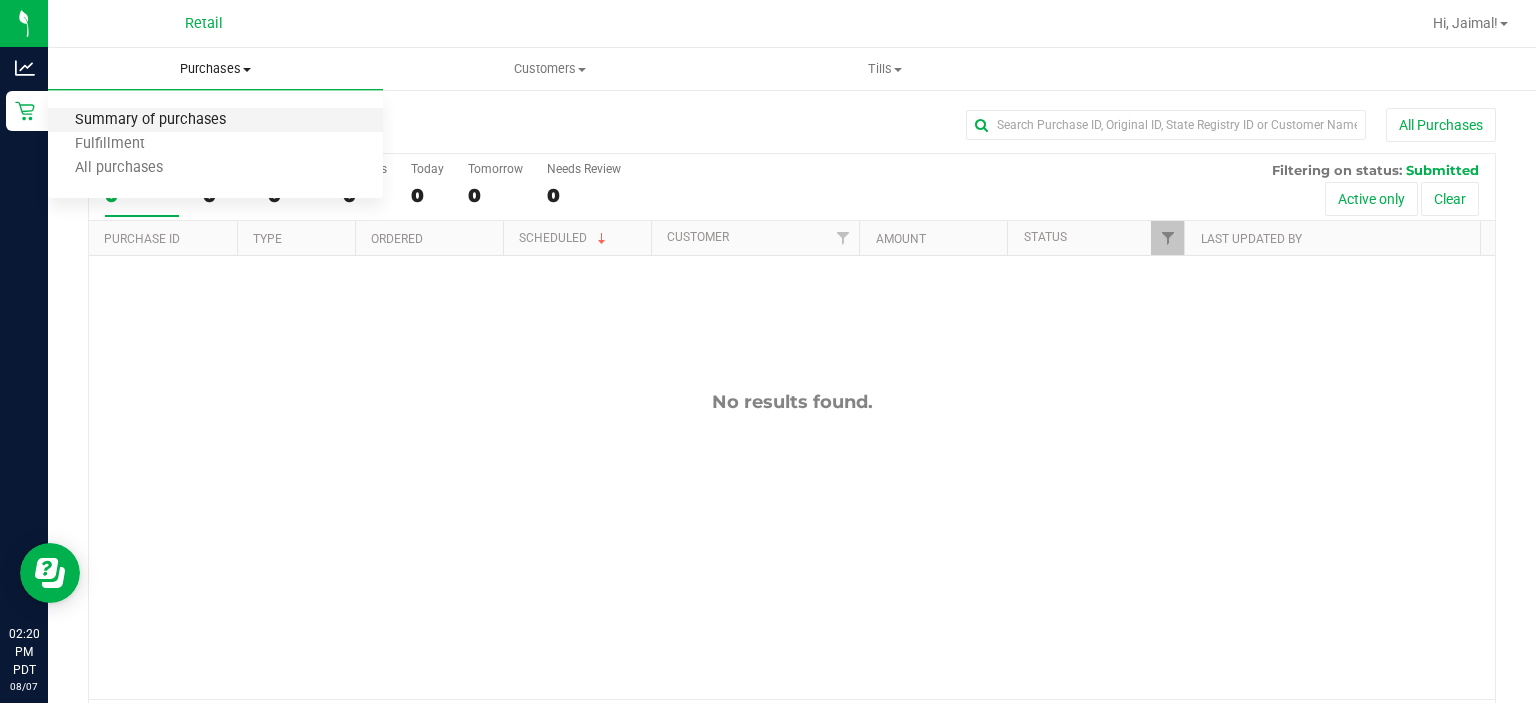 click on "Summary of purchases" at bounding box center [150, 120] 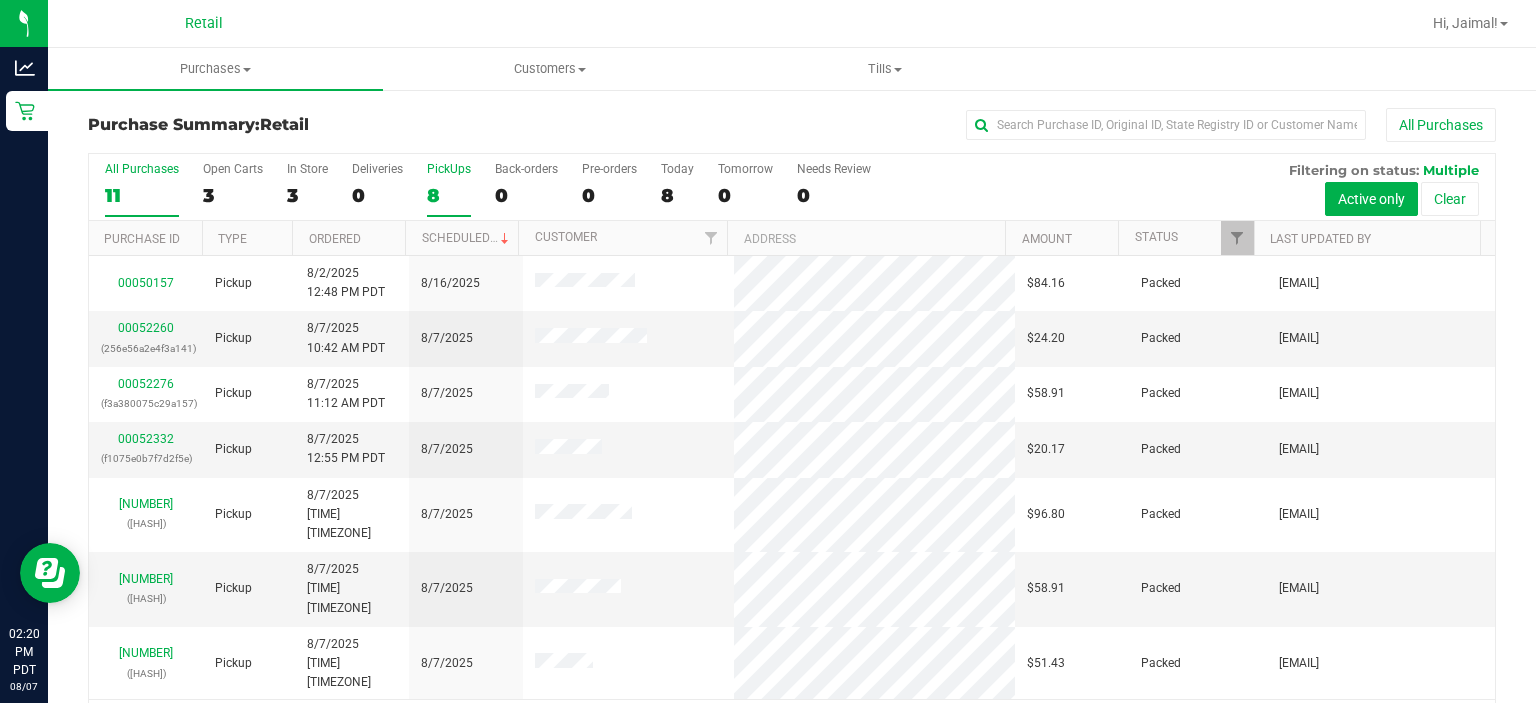 click on "PickUps" at bounding box center [449, 169] 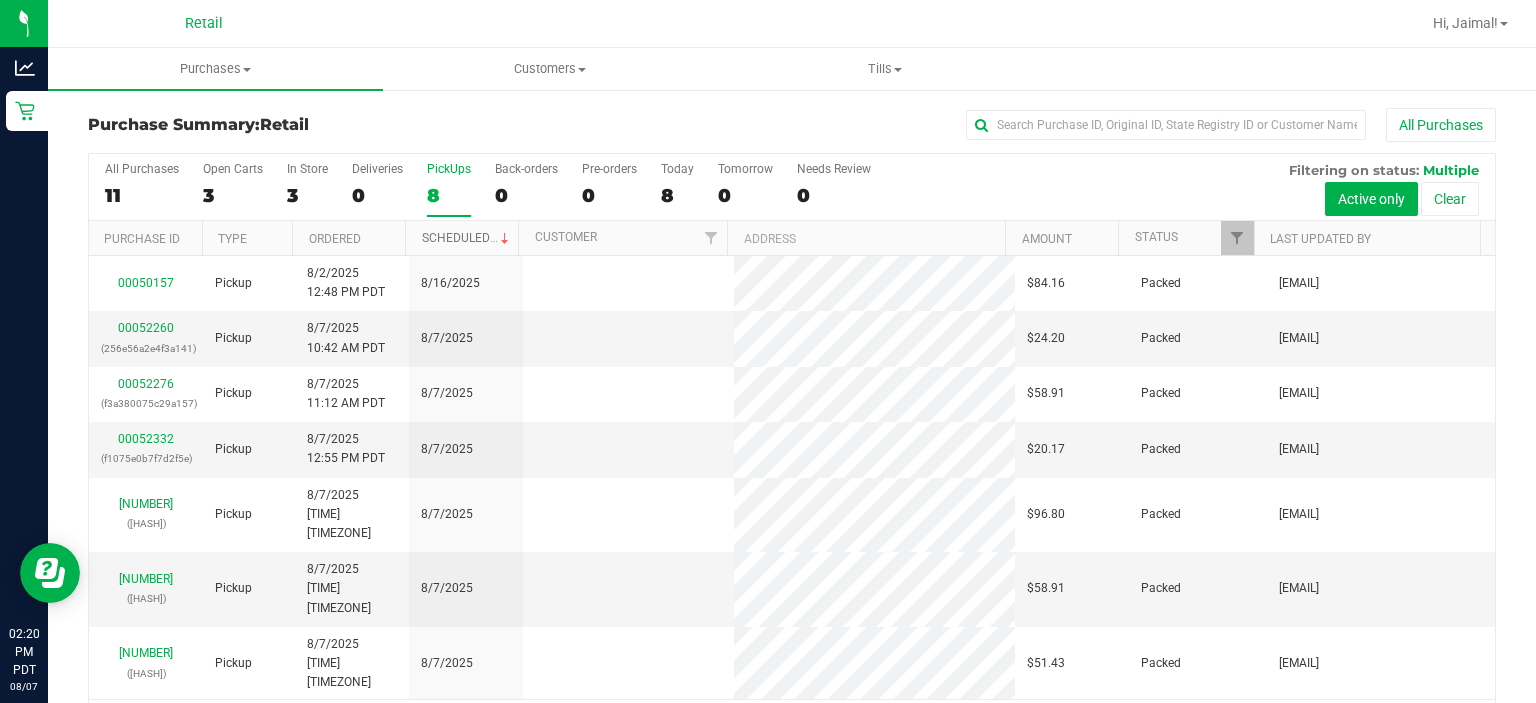 click at bounding box center [505, 239] 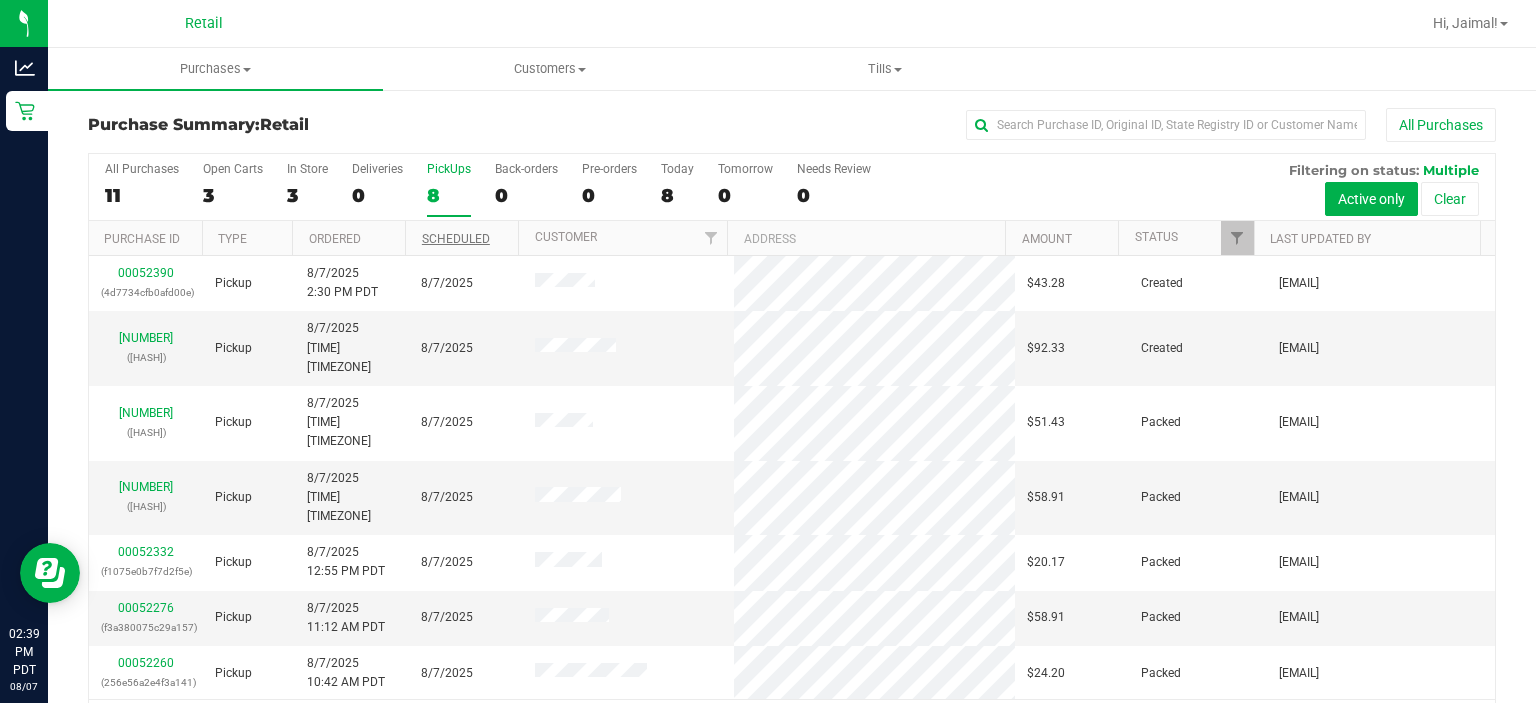 click on "PickUps" at bounding box center (449, 169) 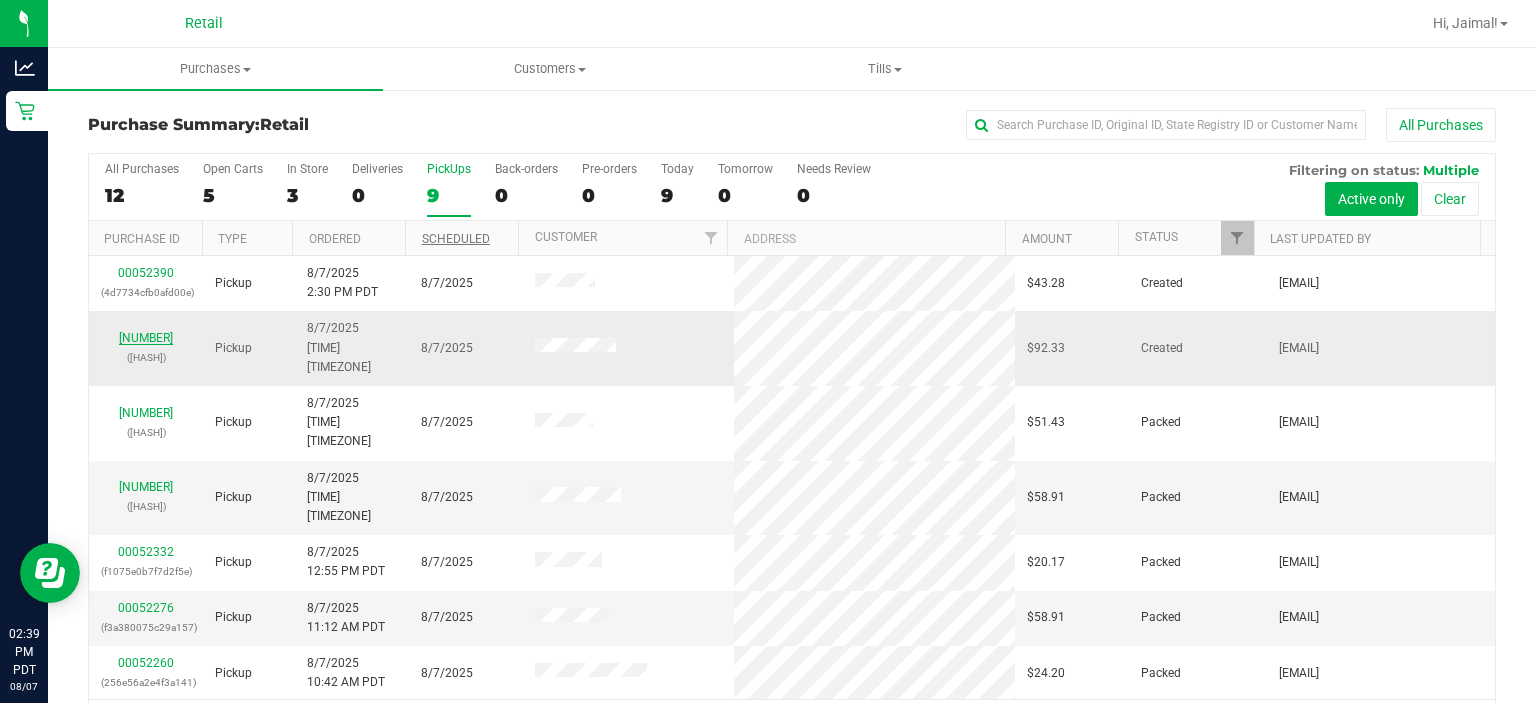 click on "[NUMBER]" at bounding box center (146, 338) 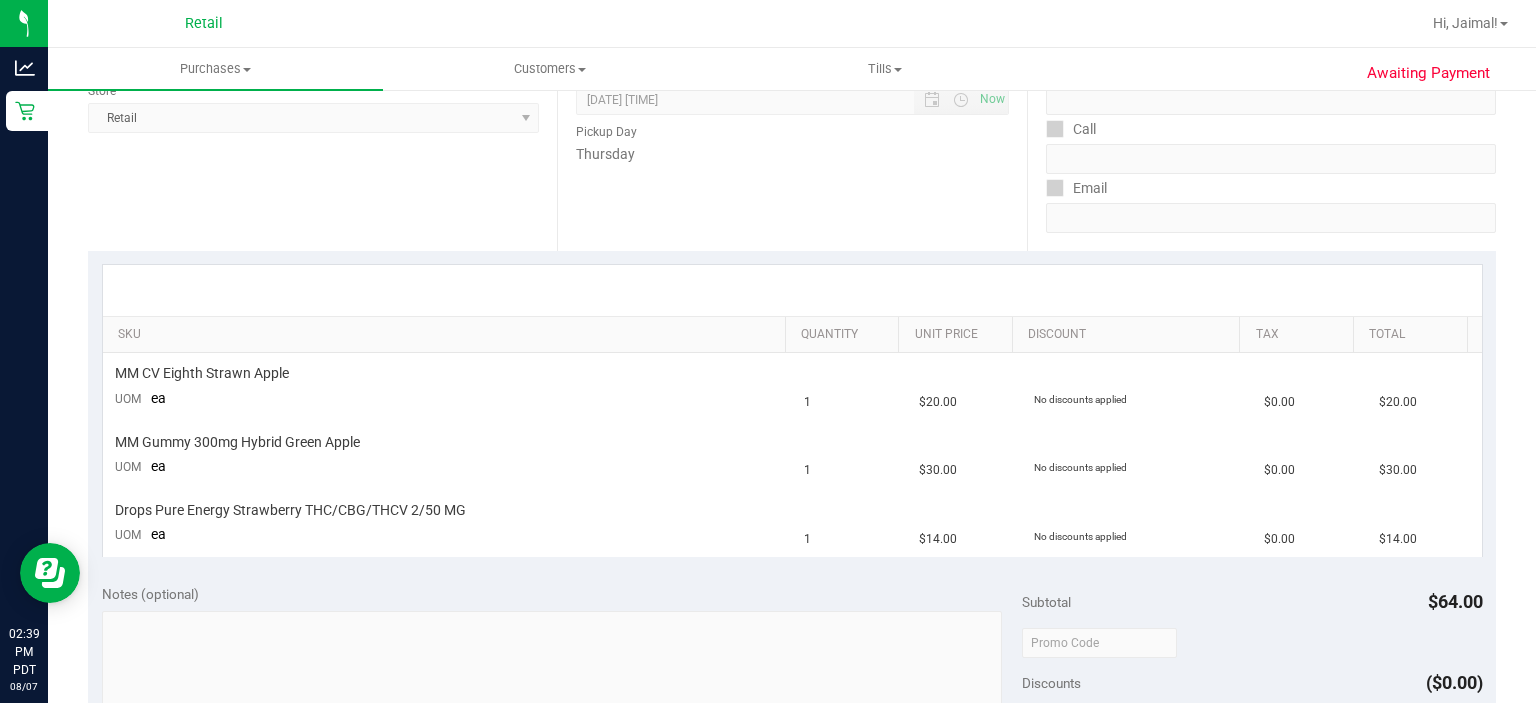 scroll, scrollTop: 0, scrollLeft: 0, axis: both 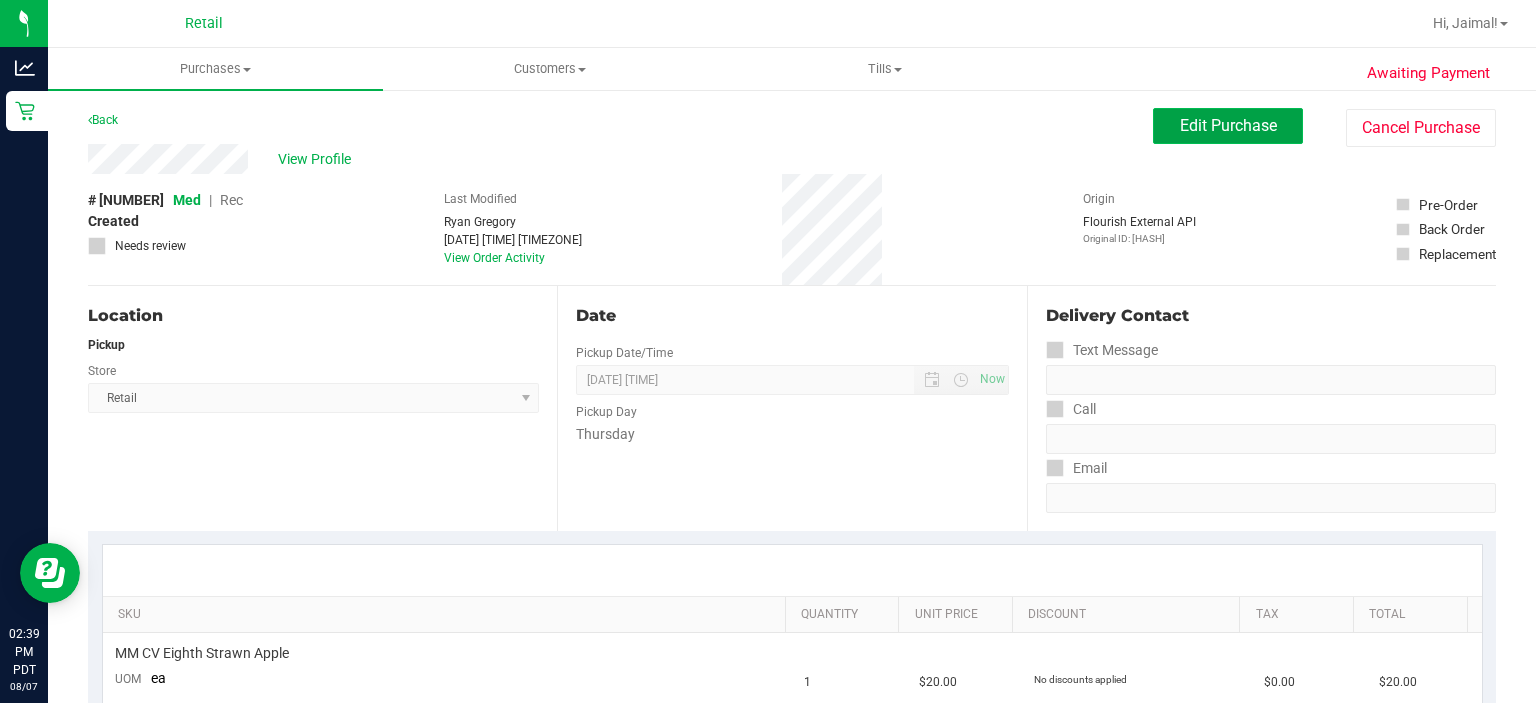 click on "Edit Purchase" at bounding box center (1228, 125) 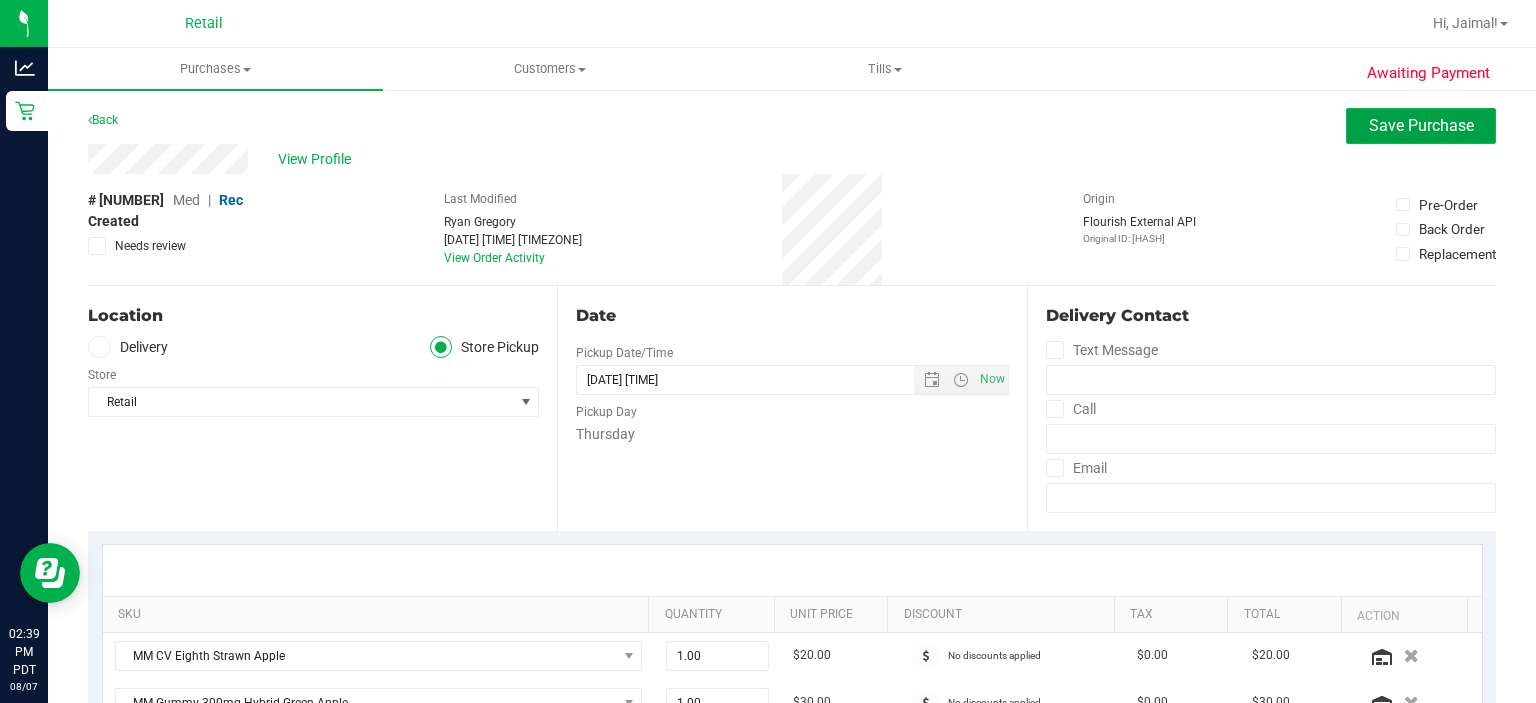 click on "Save Purchase" at bounding box center [1421, 125] 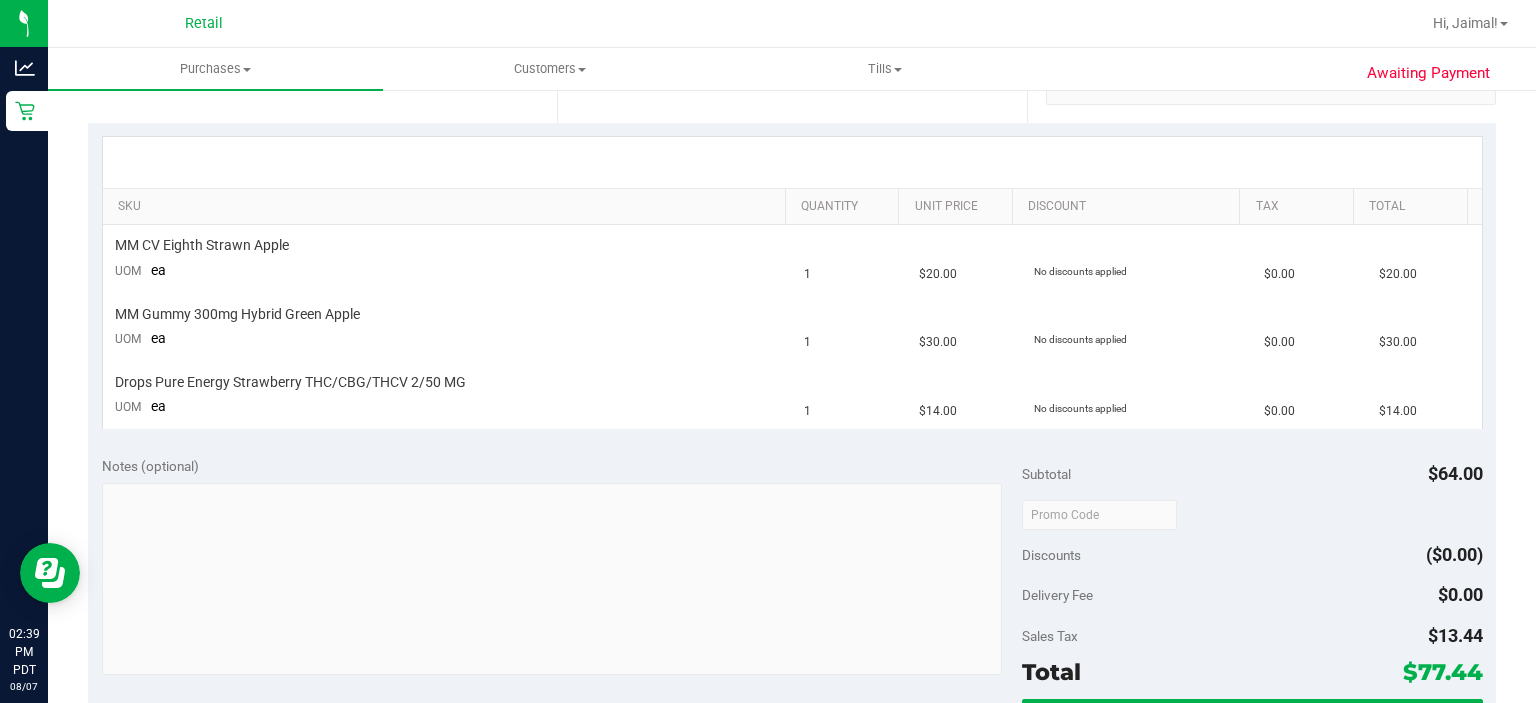 scroll, scrollTop: 452, scrollLeft: 0, axis: vertical 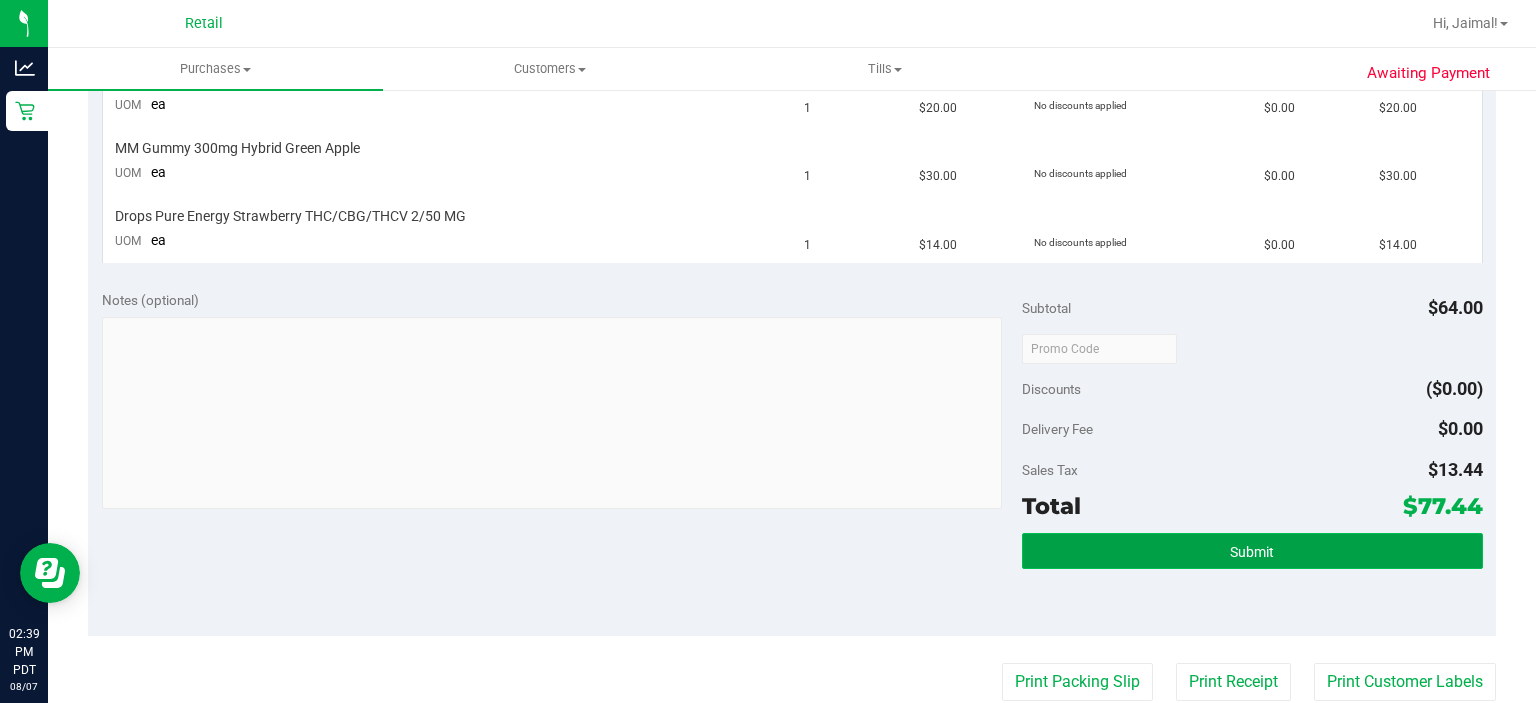 click on "Submit" at bounding box center (1252, 551) 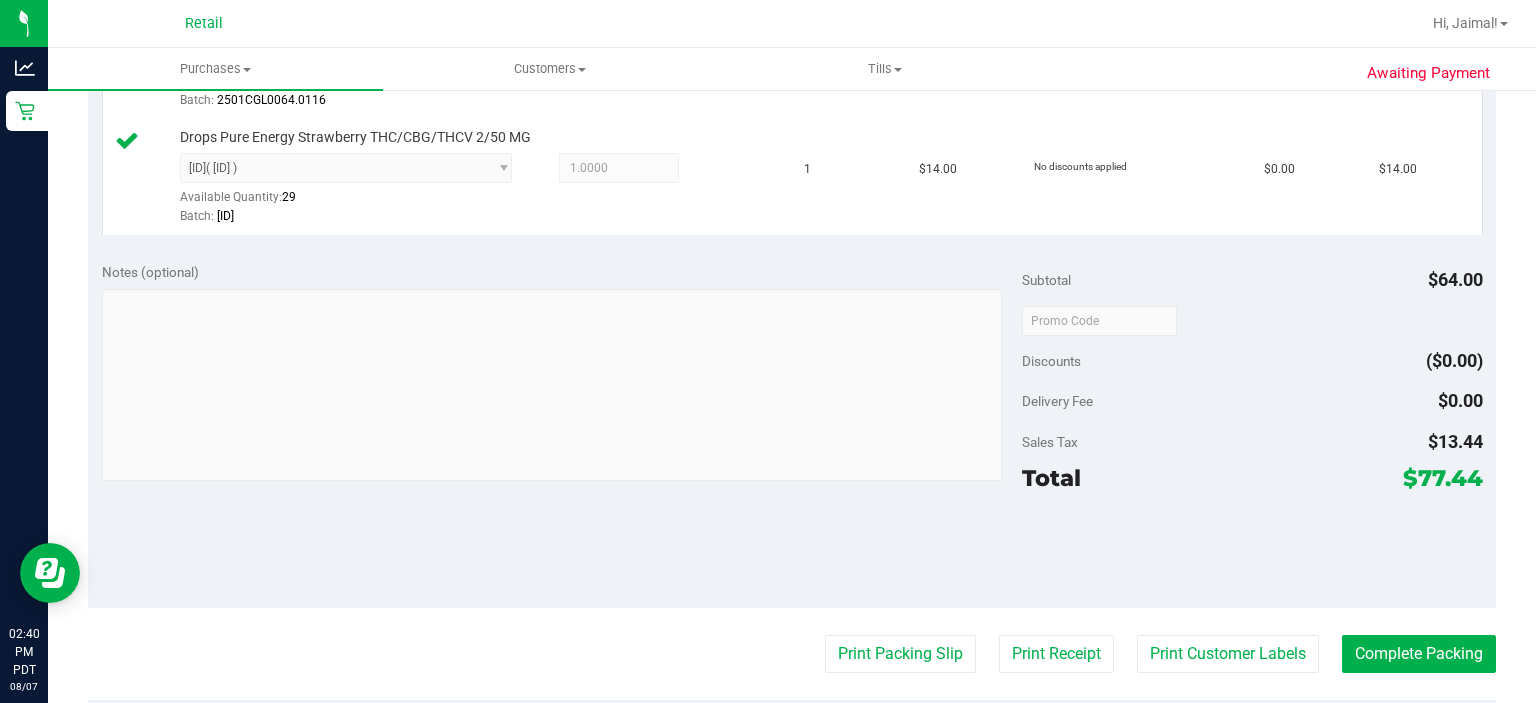scroll, scrollTop: 764, scrollLeft: 0, axis: vertical 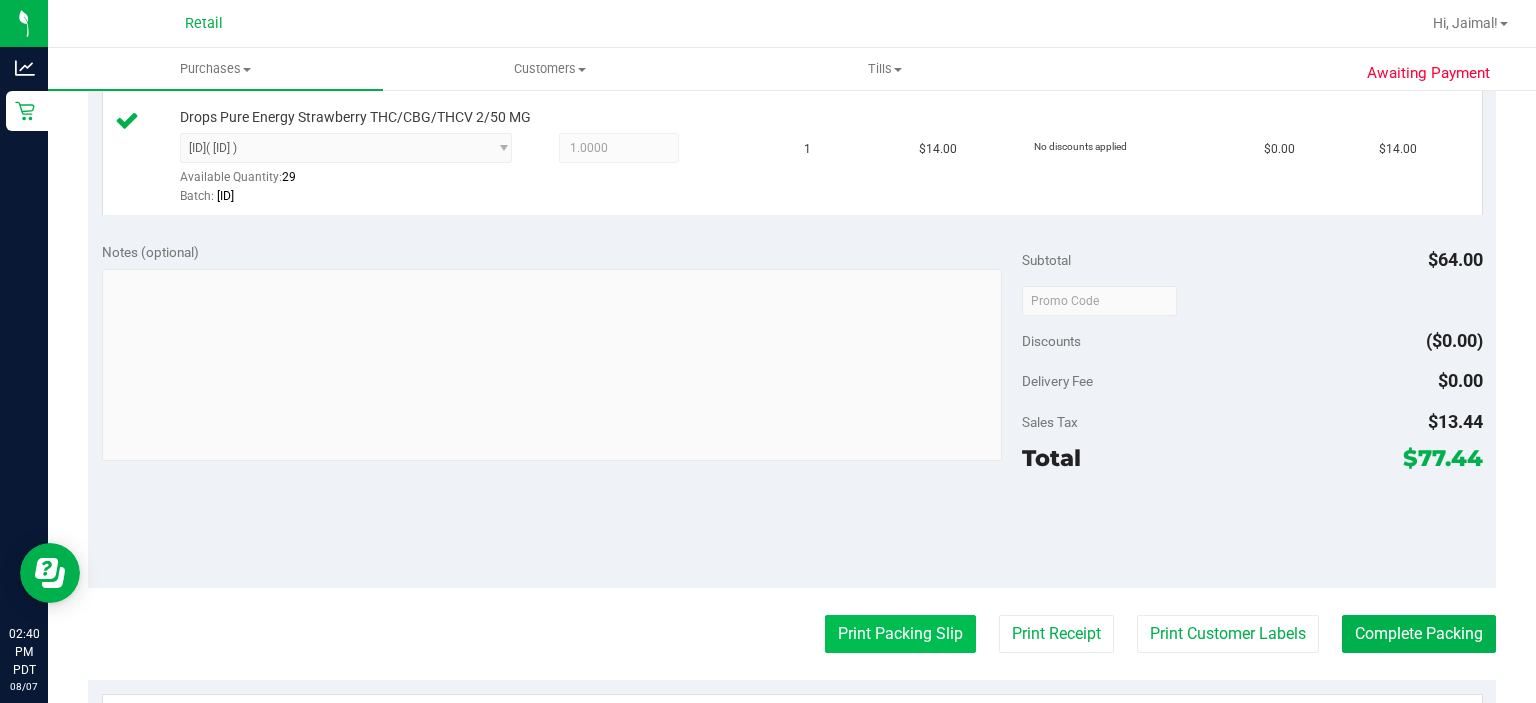 click on "Print Packing Slip" at bounding box center [900, 634] 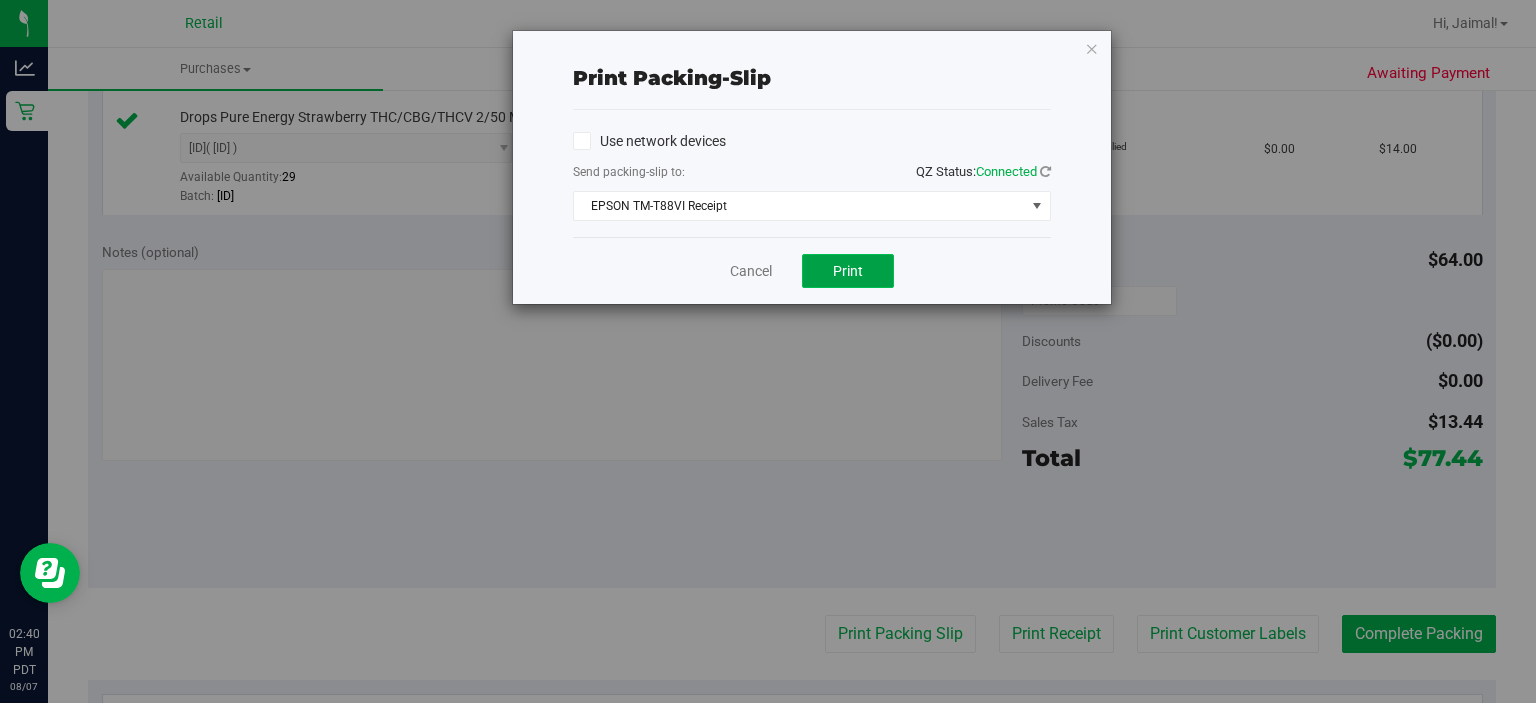 click on "Print" at bounding box center [848, 271] 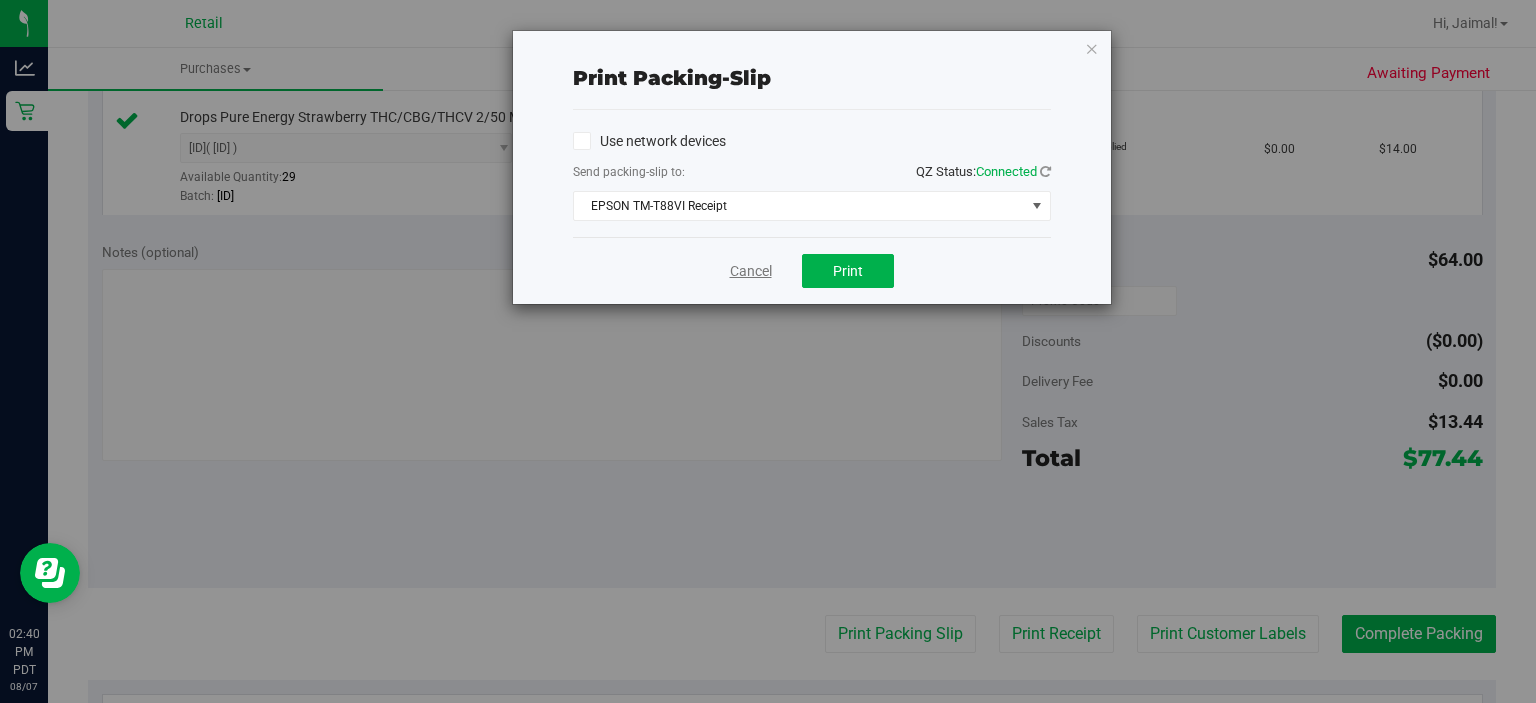 click on "Cancel" at bounding box center [751, 271] 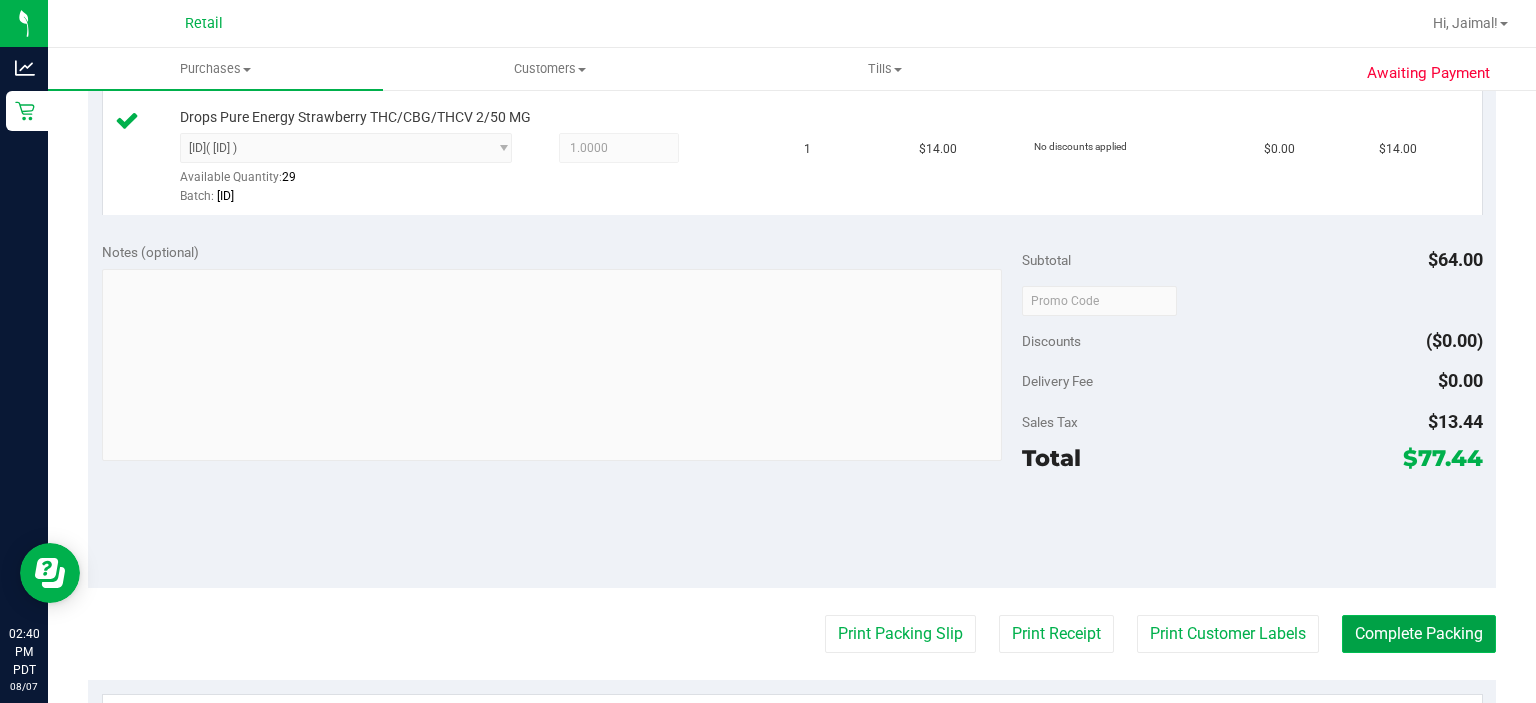 click on "Complete Packing" at bounding box center (1419, 634) 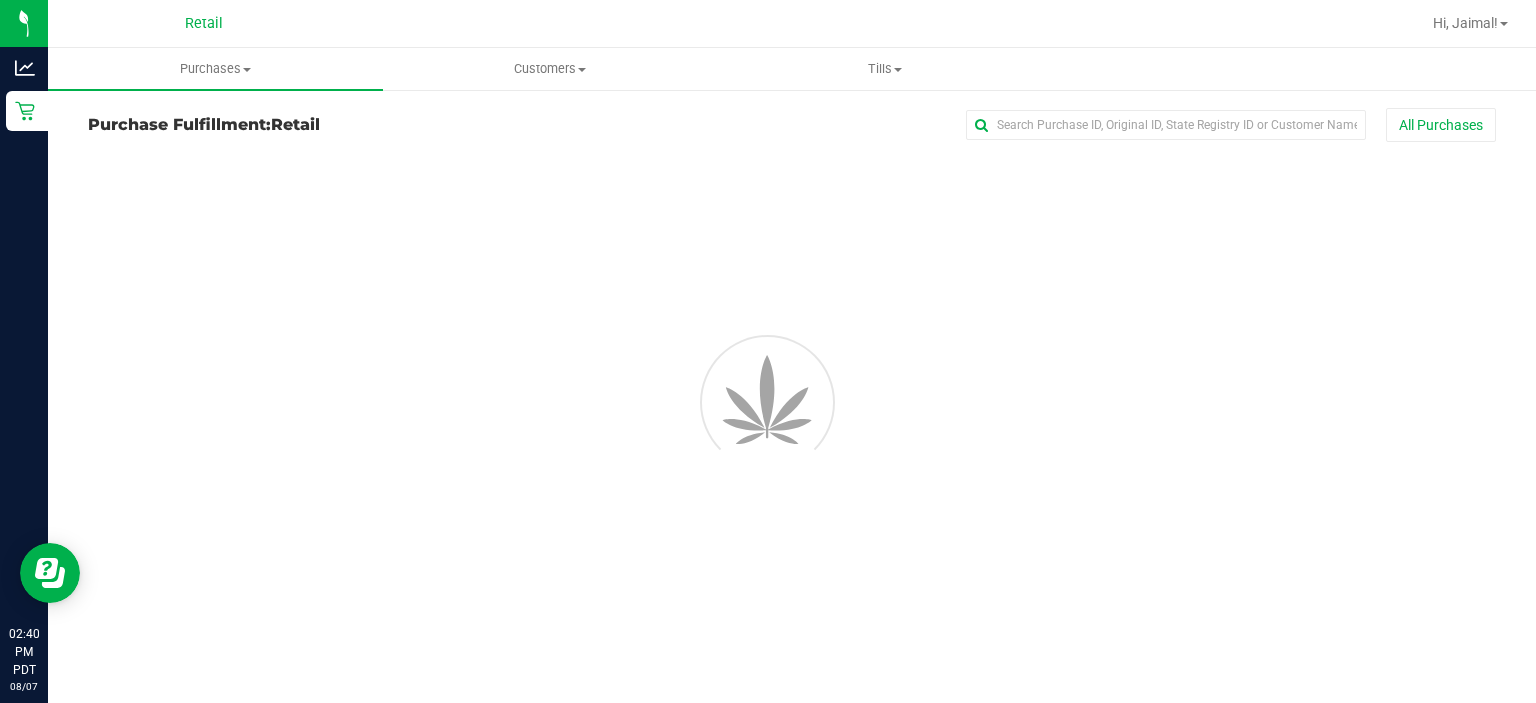 scroll, scrollTop: 0, scrollLeft: 0, axis: both 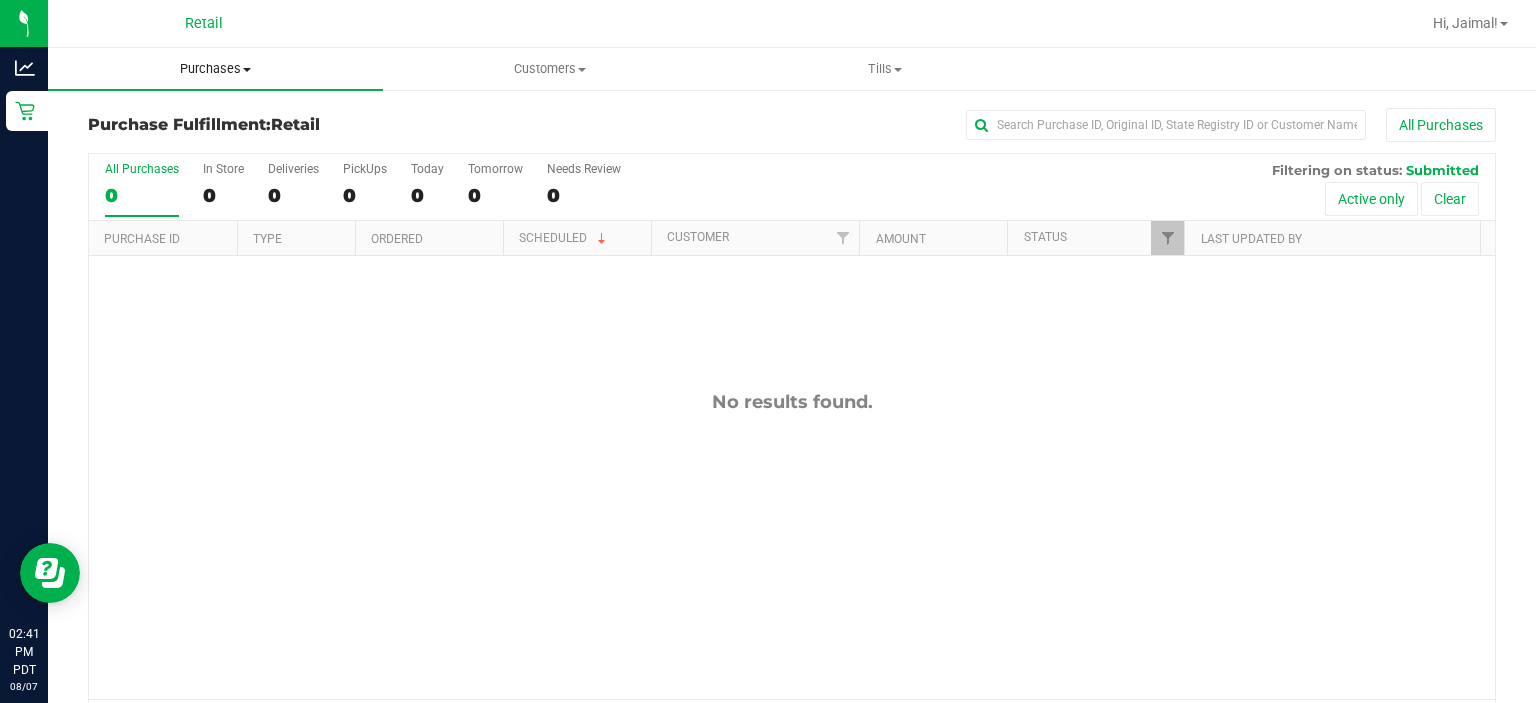 click on "Purchases" at bounding box center [215, 69] 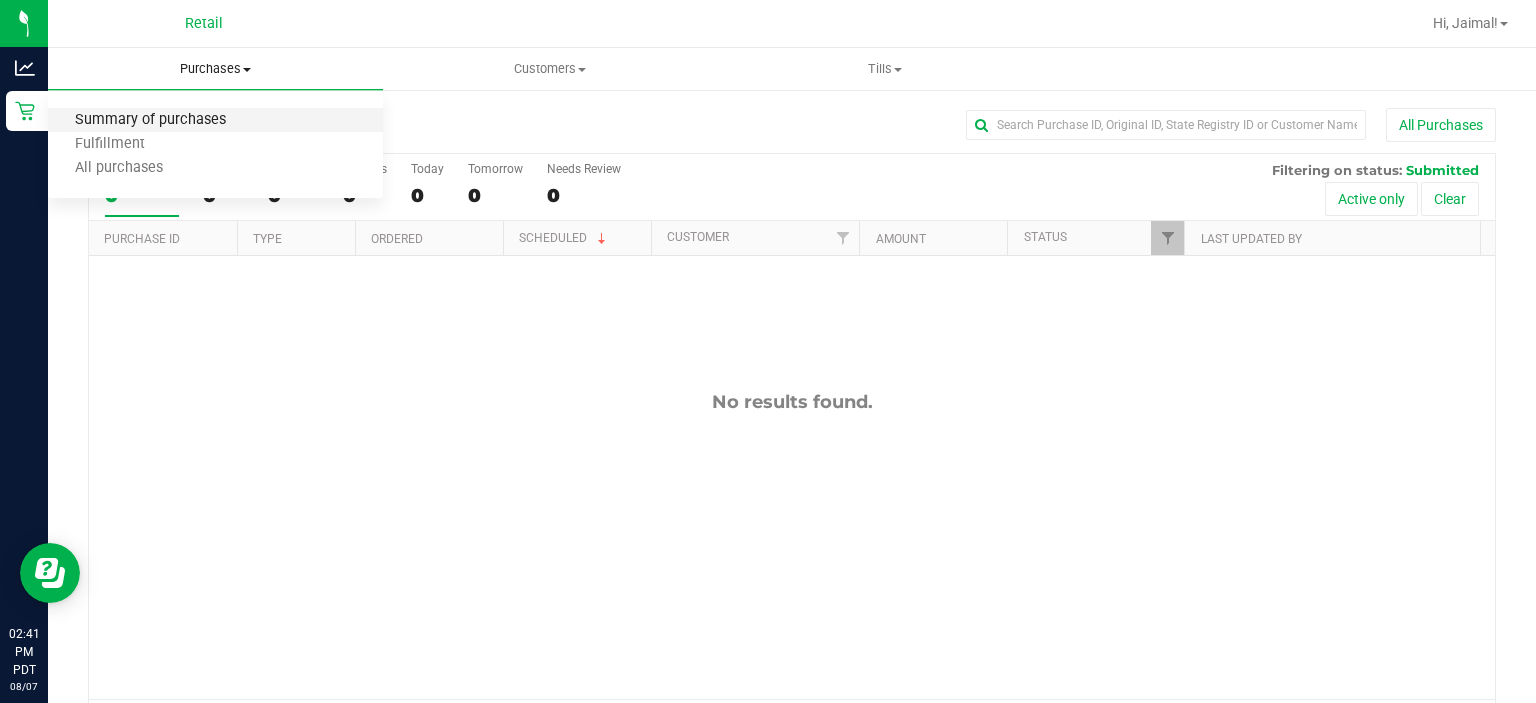click on "Summary of purchases" at bounding box center (150, 120) 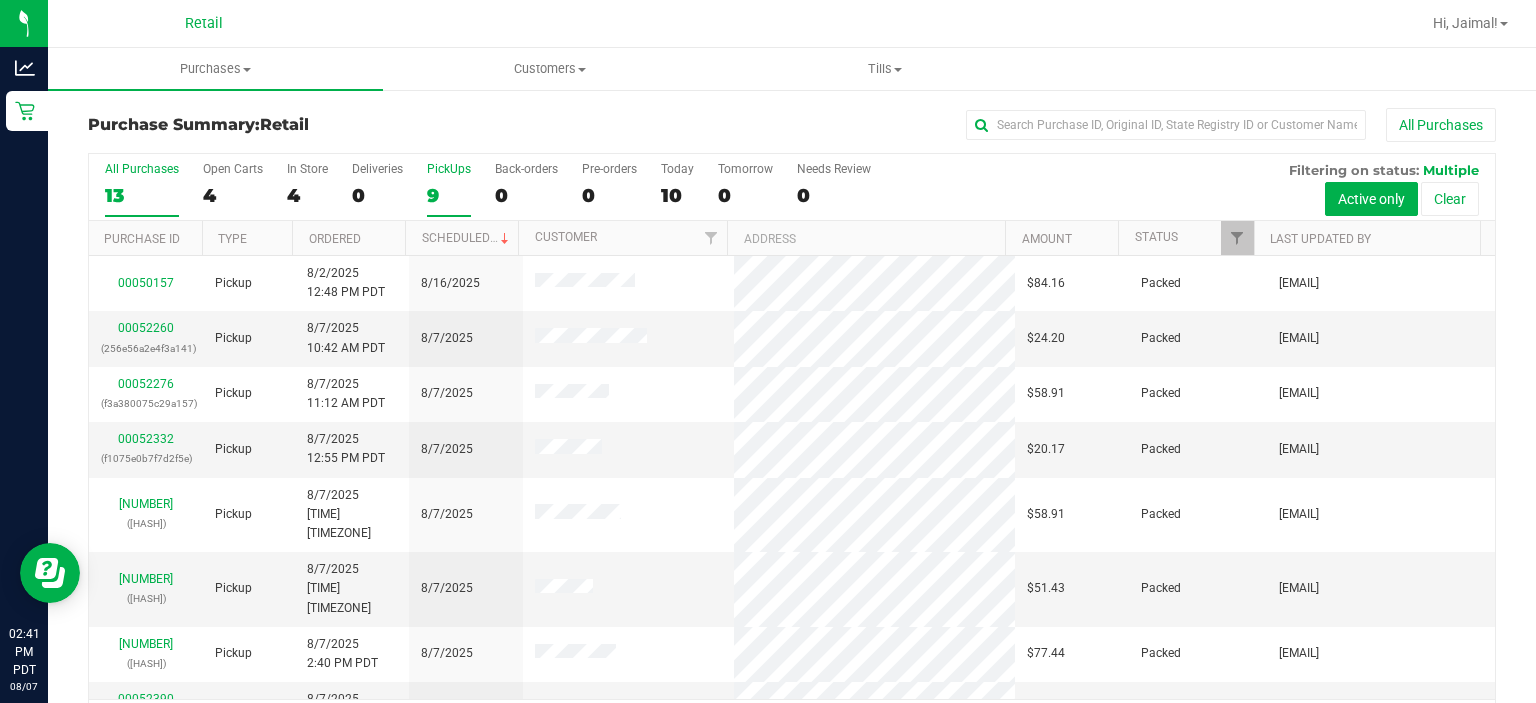 click on "PickUps" at bounding box center (449, 169) 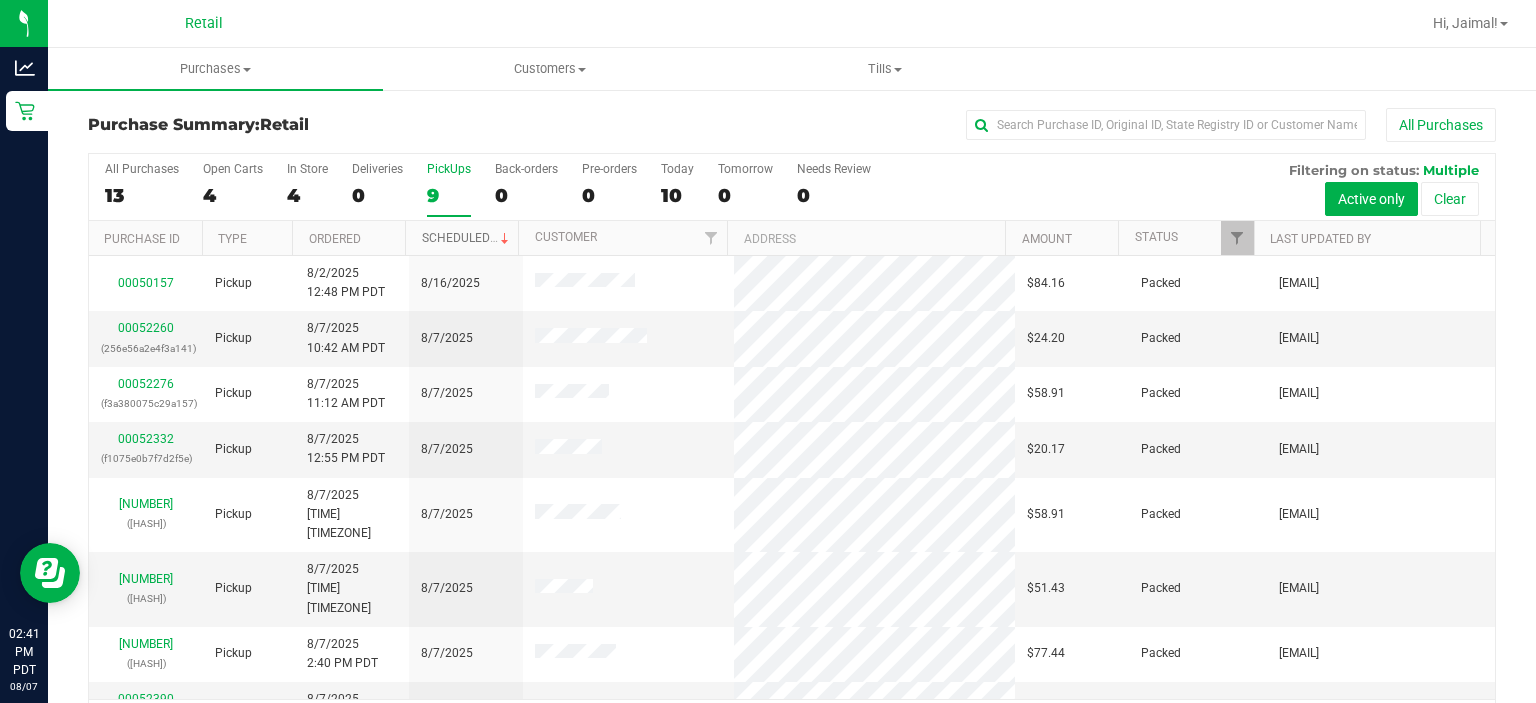 click at bounding box center (505, 239) 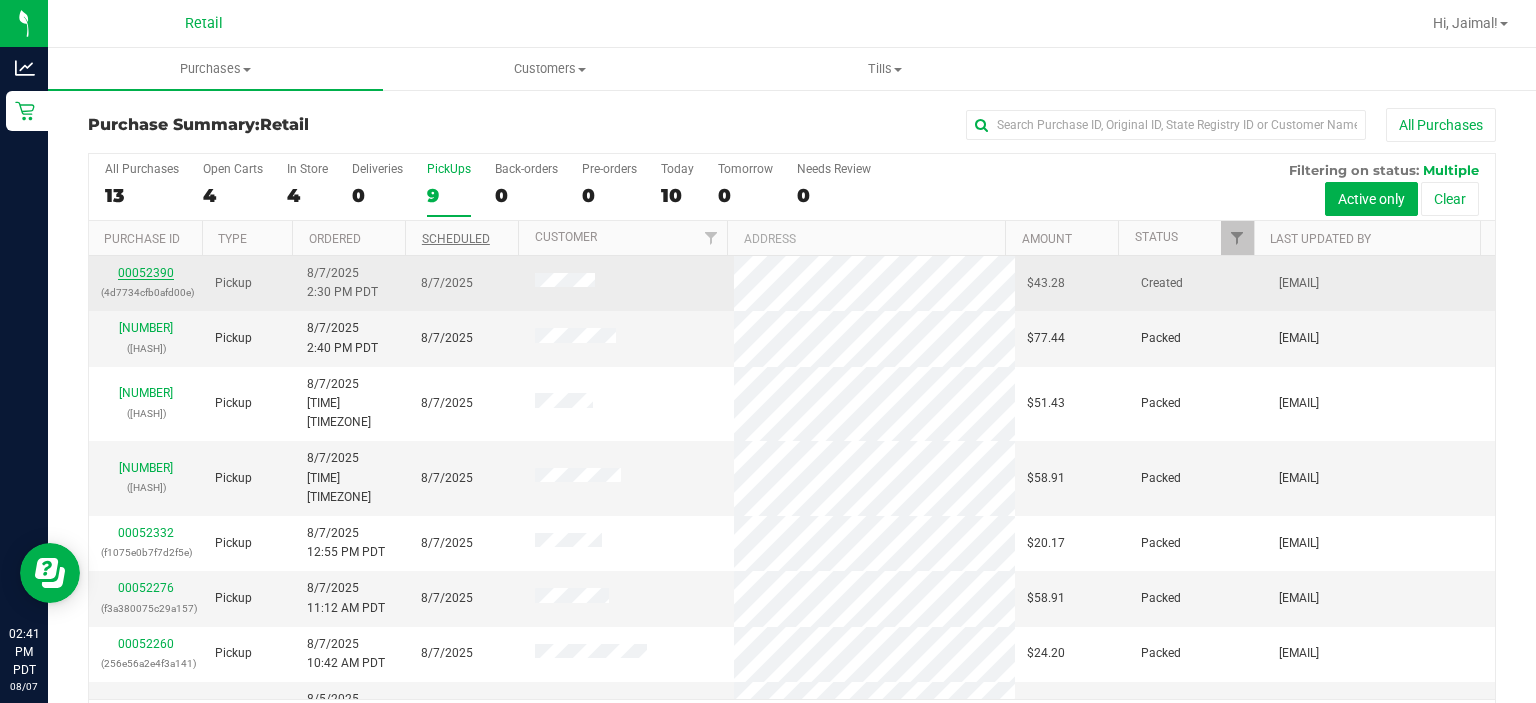 click on "00052390" at bounding box center (146, 273) 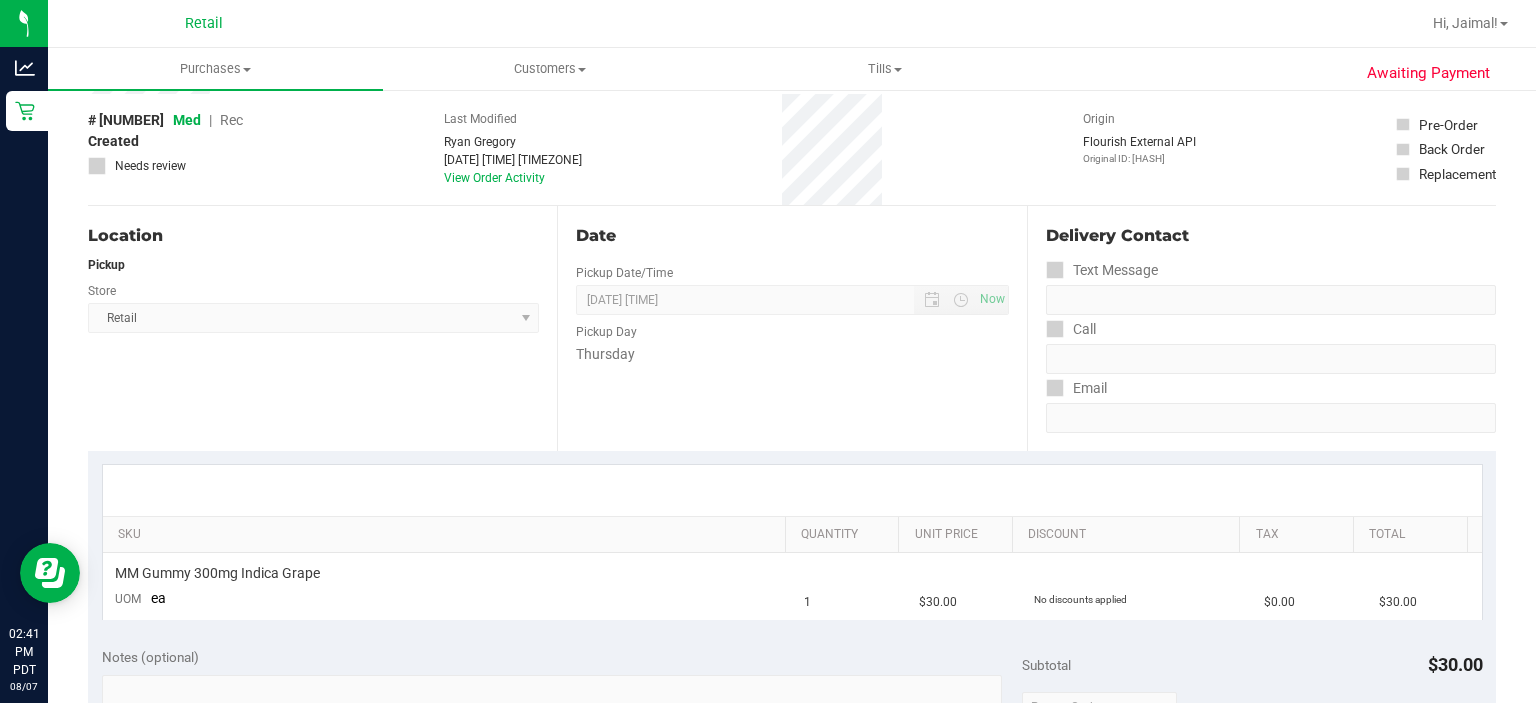 scroll, scrollTop: 0, scrollLeft: 0, axis: both 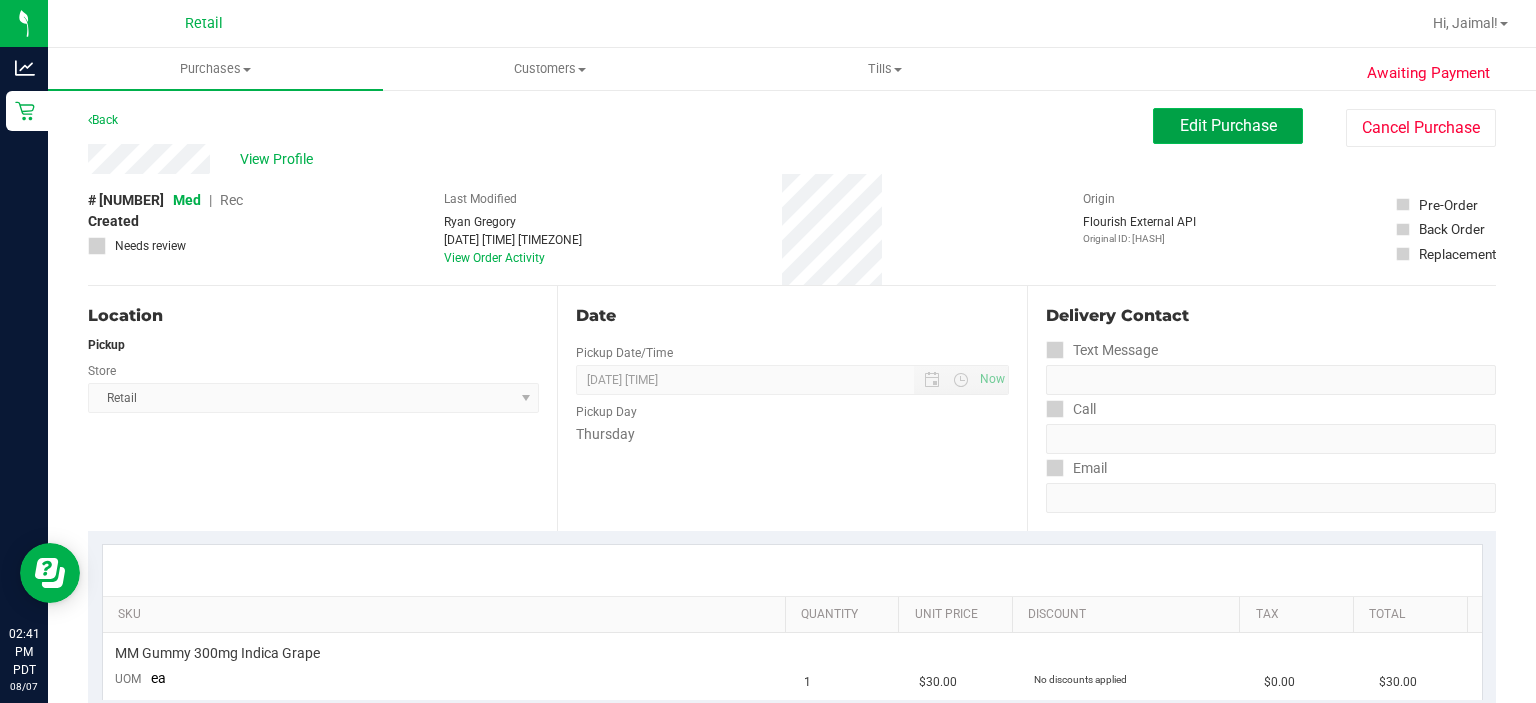click on "Edit Purchase" at bounding box center [1228, 126] 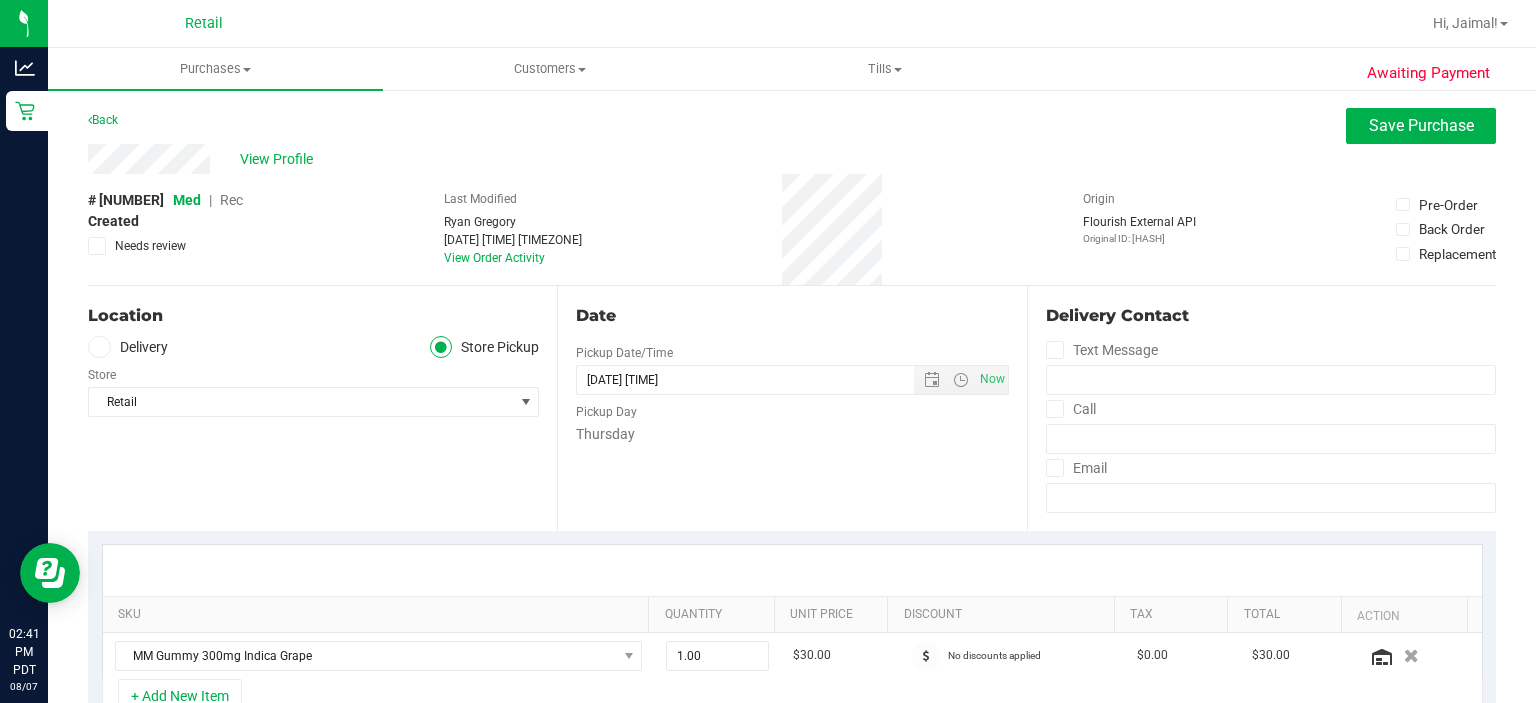click on "Rec" at bounding box center [231, 200] 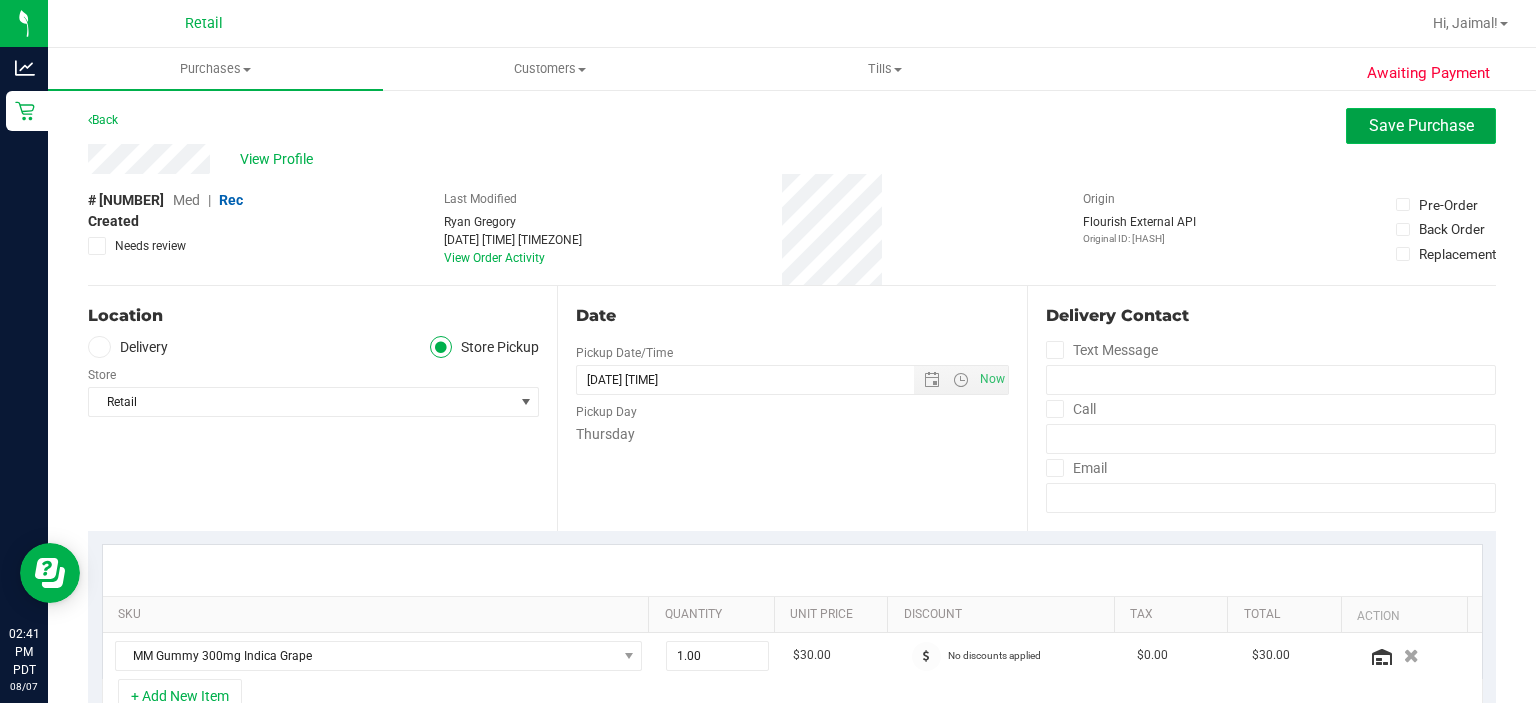 click on "Save Purchase" at bounding box center (1421, 126) 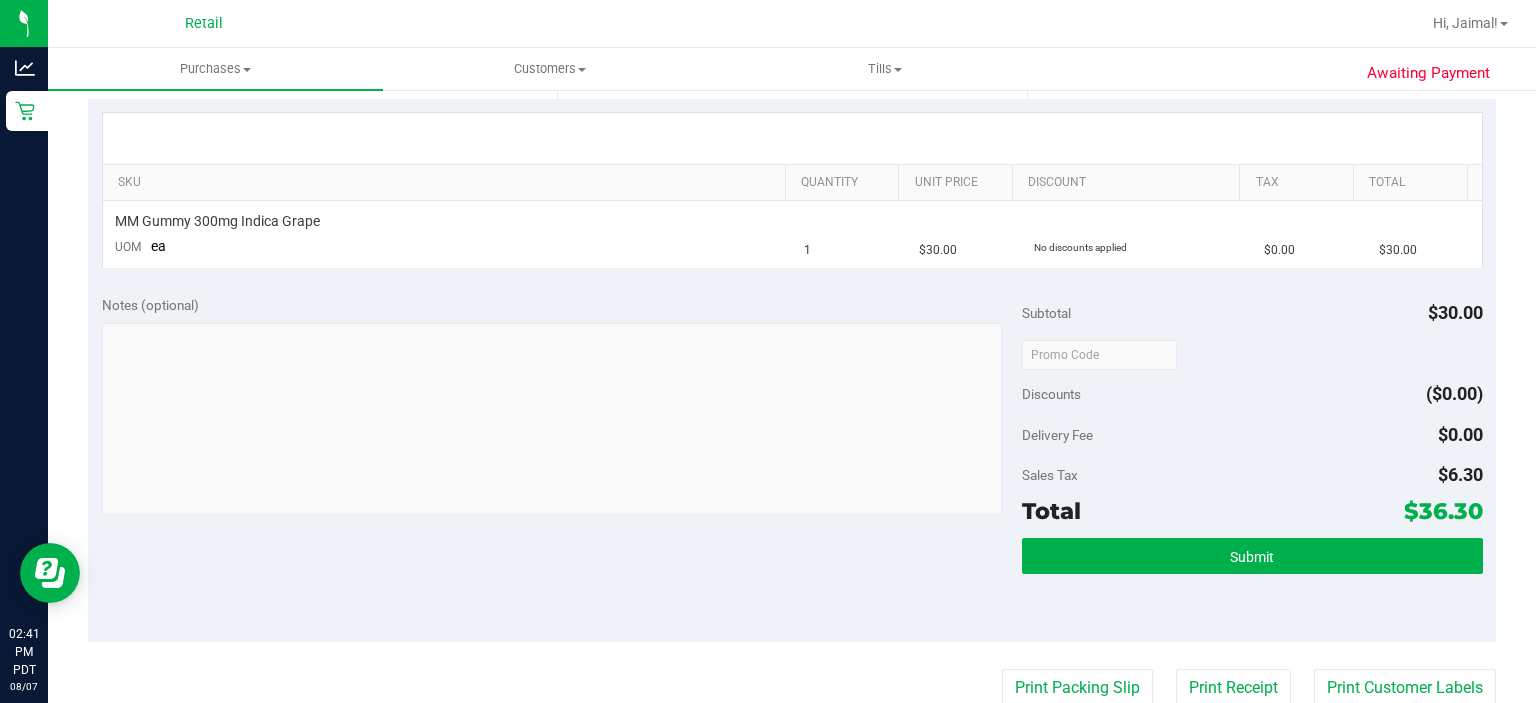 scroll, scrollTop: 444, scrollLeft: 0, axis: vertical 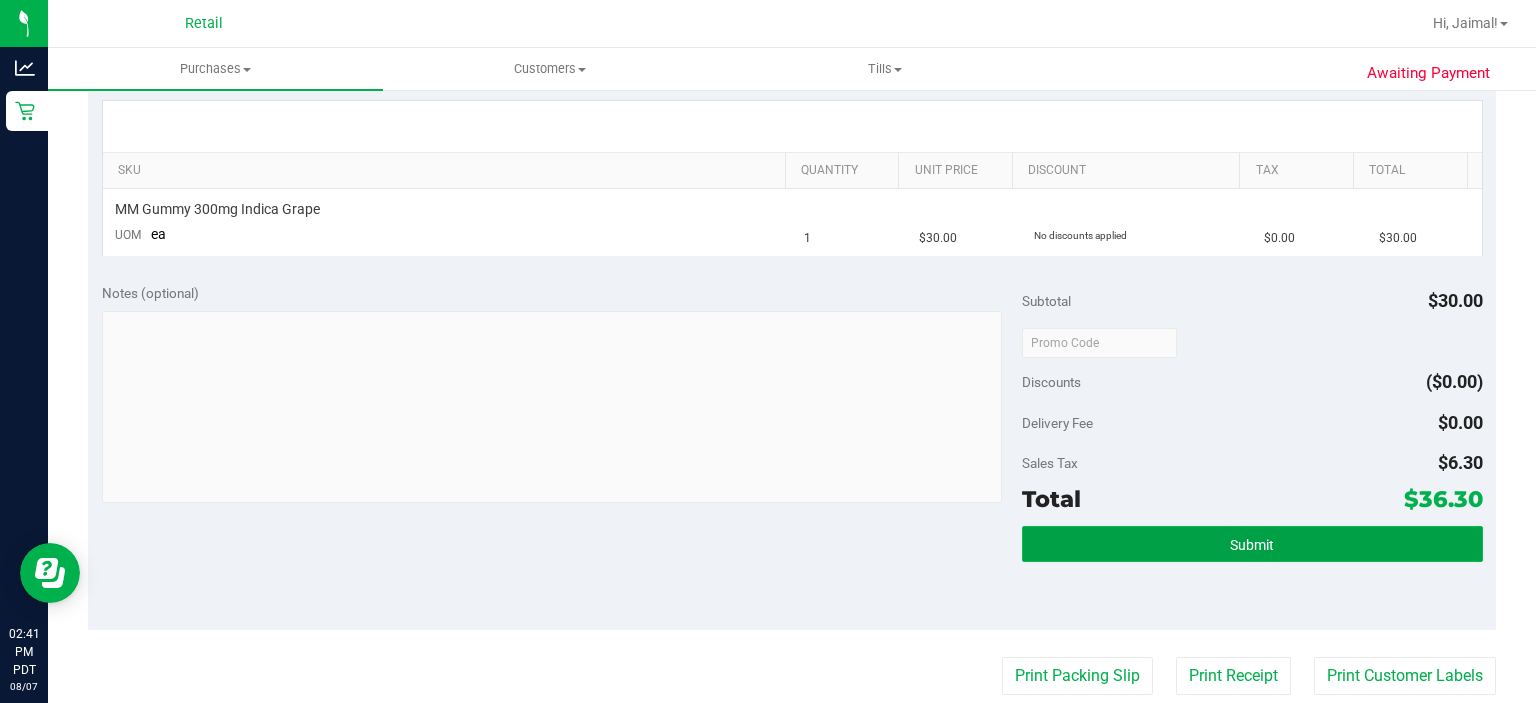 click on "Submit" at bounding box center (1252, 544) 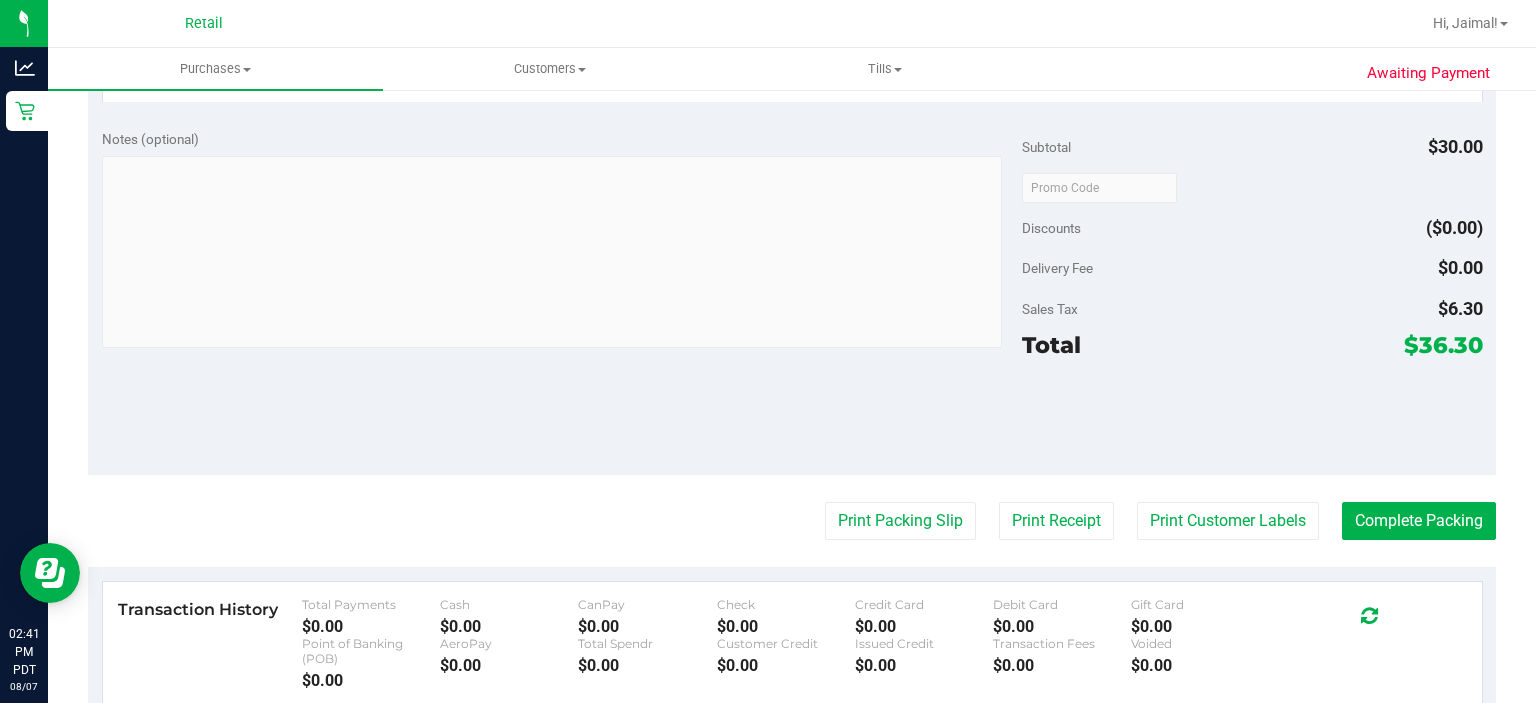 scroll, scrollTop: 685, scrollLeft: 0, axis: vertical 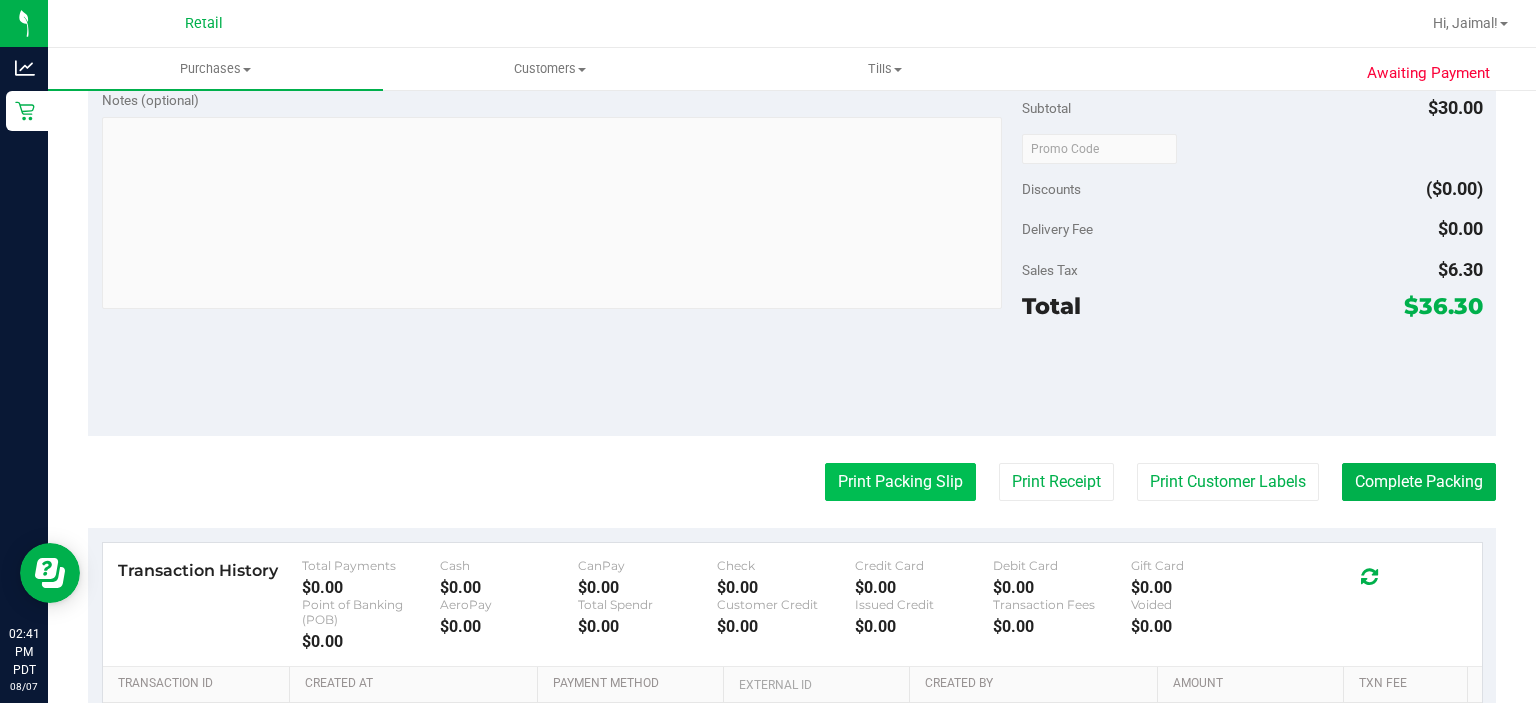 click on "Print Packing Slip" at bounding box center (900, 482) 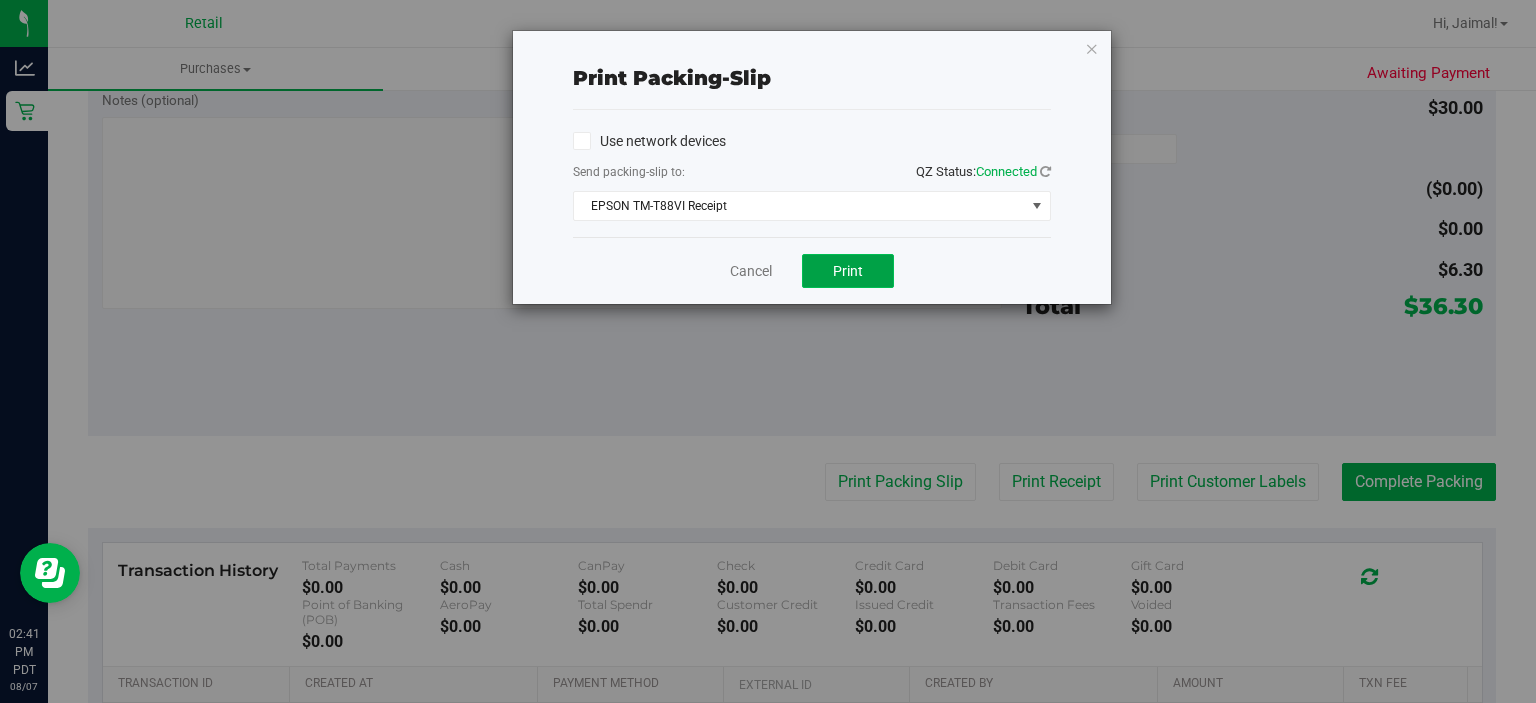 click on "Print" at bounding box center [848, 271] 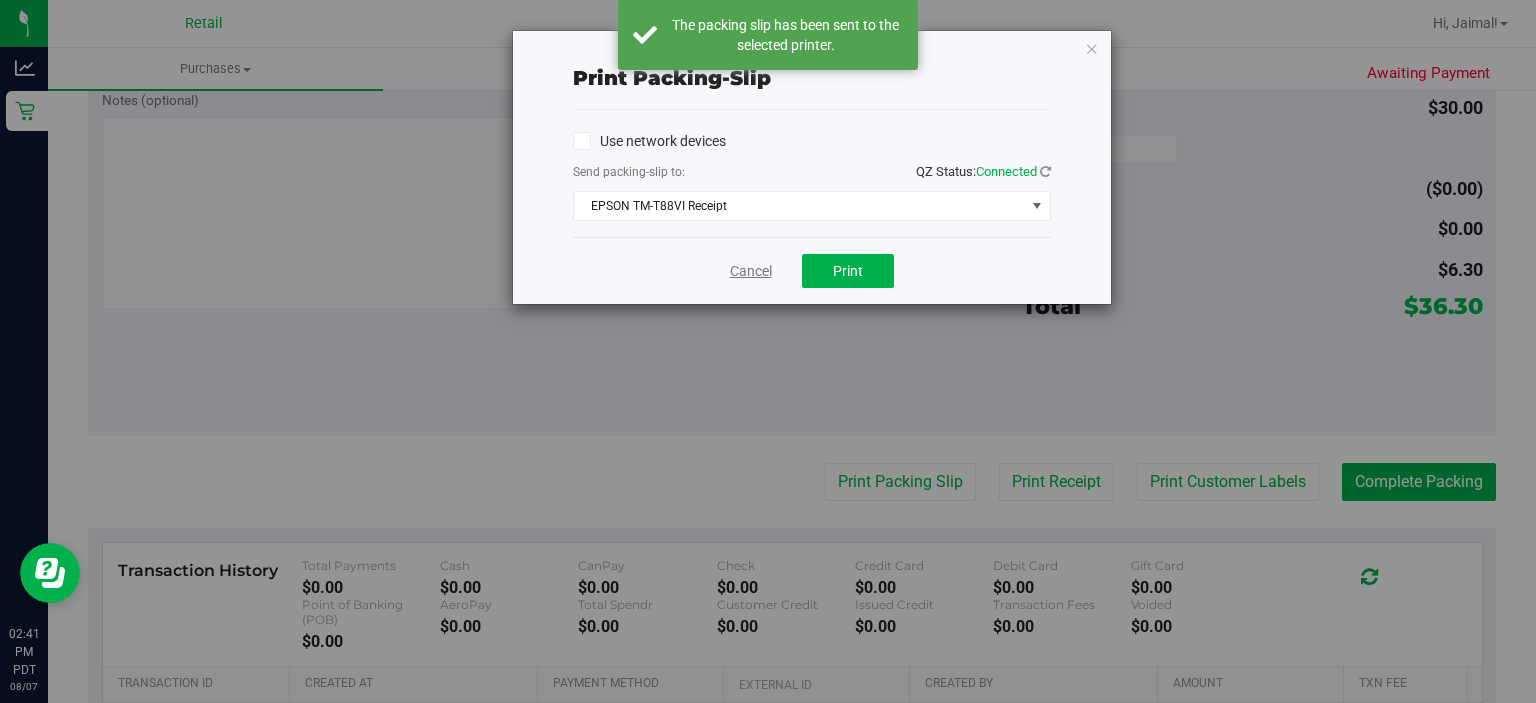 click on "Cancel" at bounding box center [751, 271] 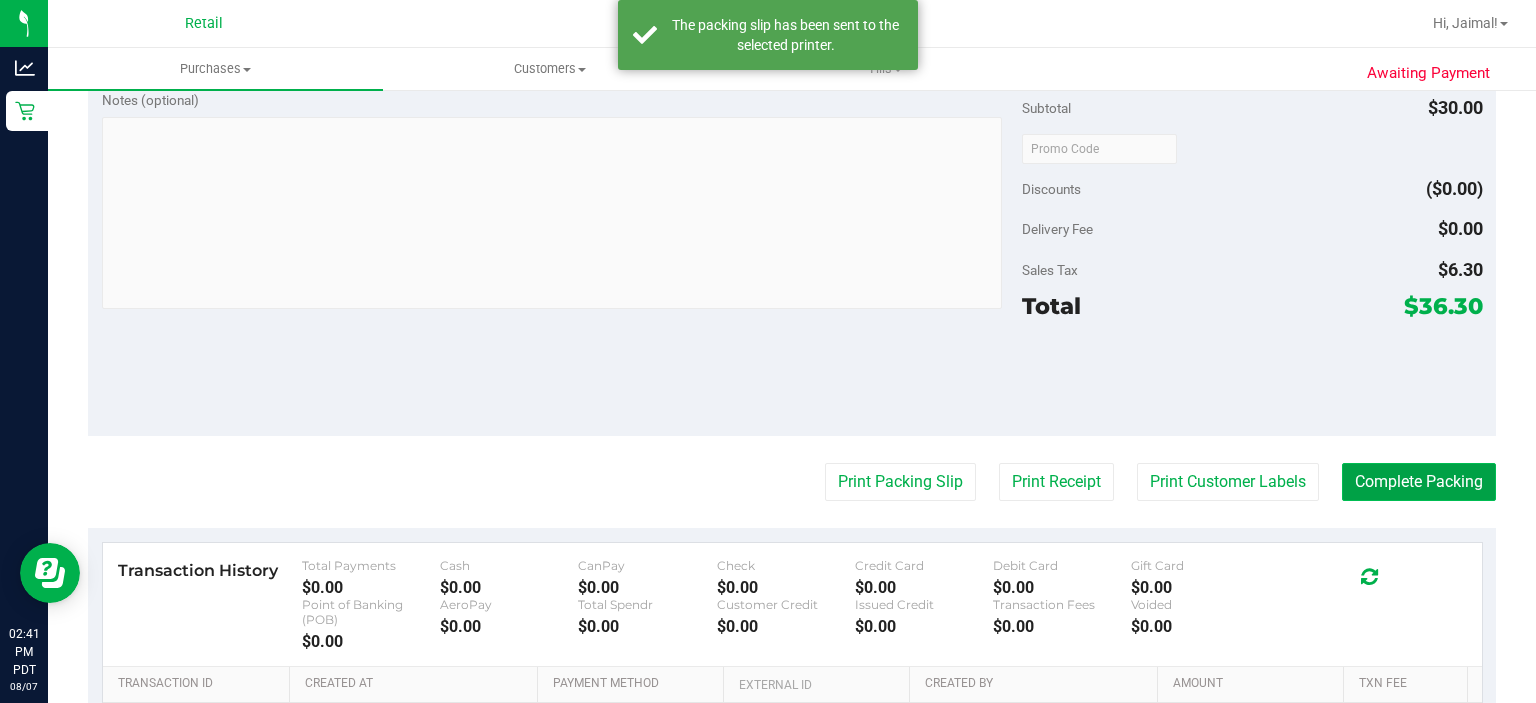 click on "Complete Packing" at bounding box center [1419, 482] 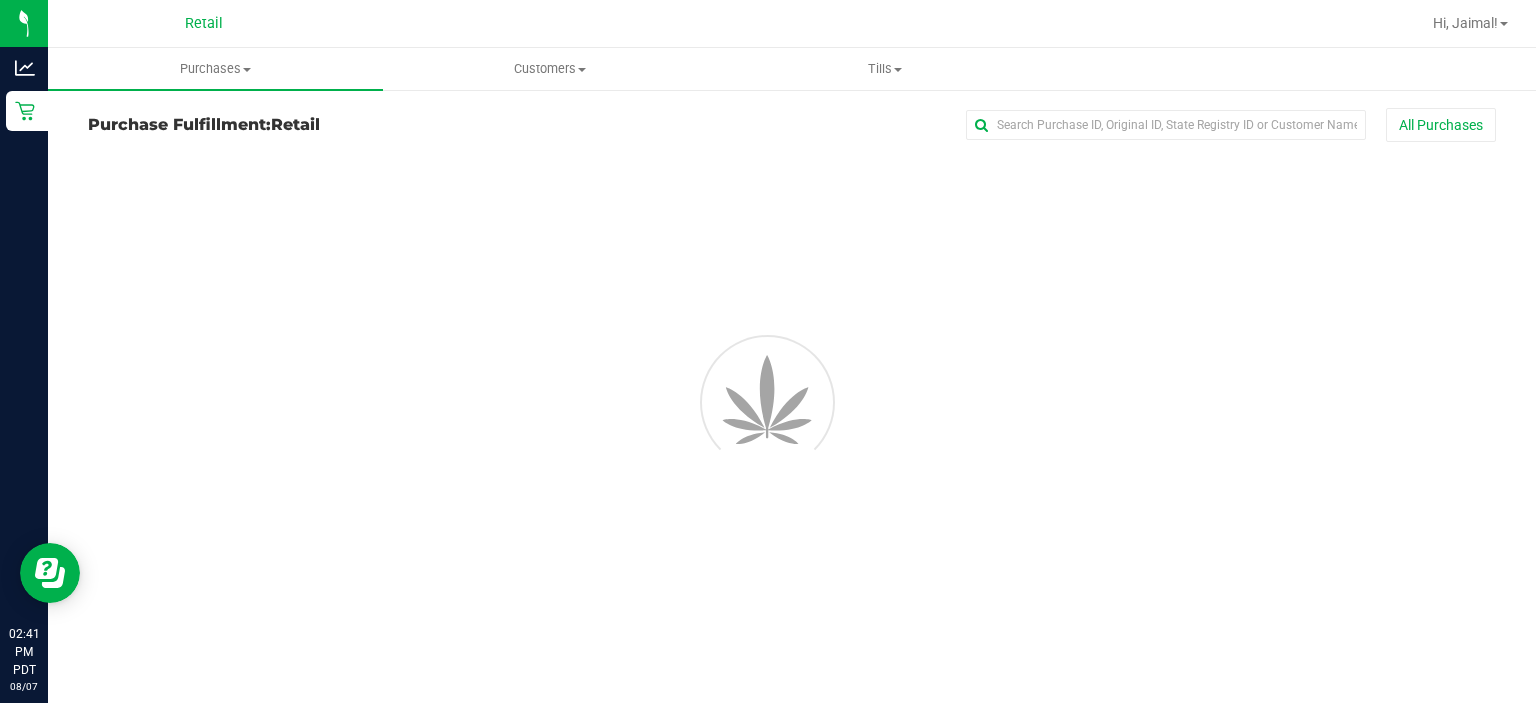 scroll, scrollTop: 0, scrollLeft: 0, axis: both 